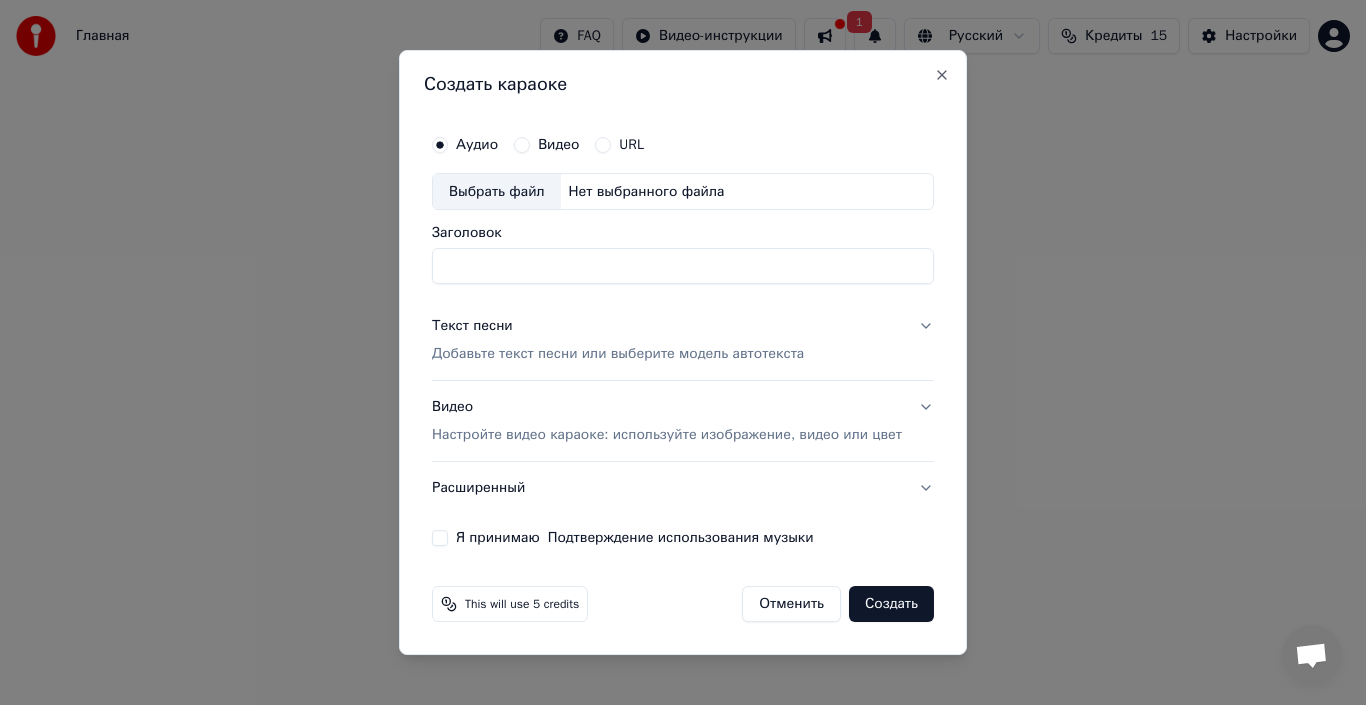 scroll, scrollTop: 0, scrollLeft: 0, axis: both 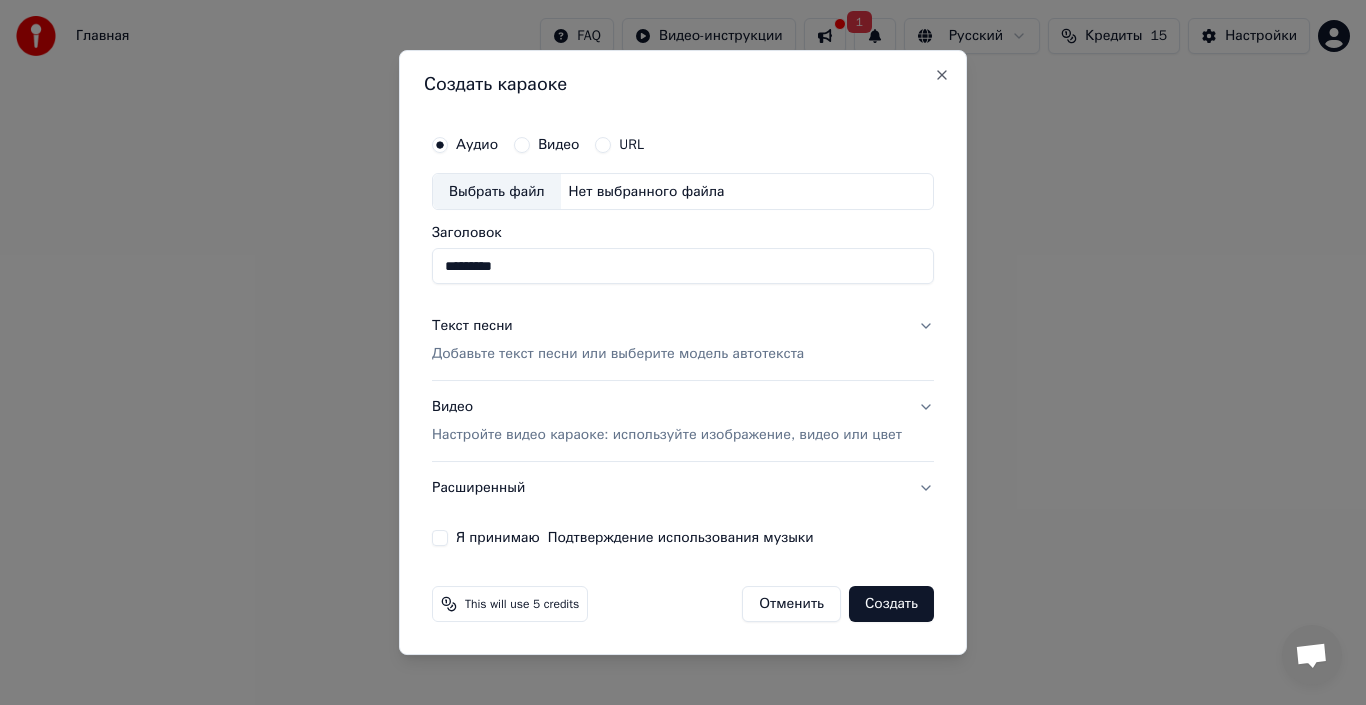 click on "Настройте видео караоке: используйте изображение, видео или цвет" at bounding box center (667, 435) 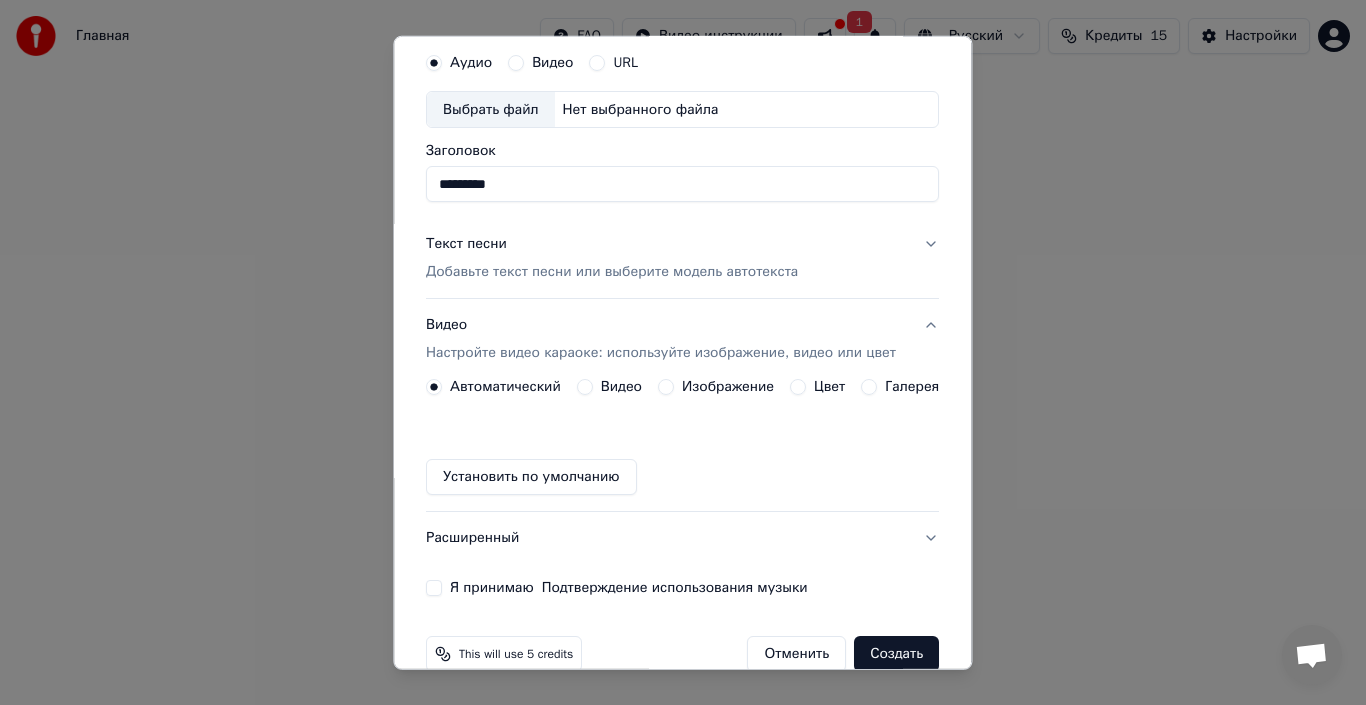scroll, scrollTop: 103, scrollLeft: 0, axis: vertical 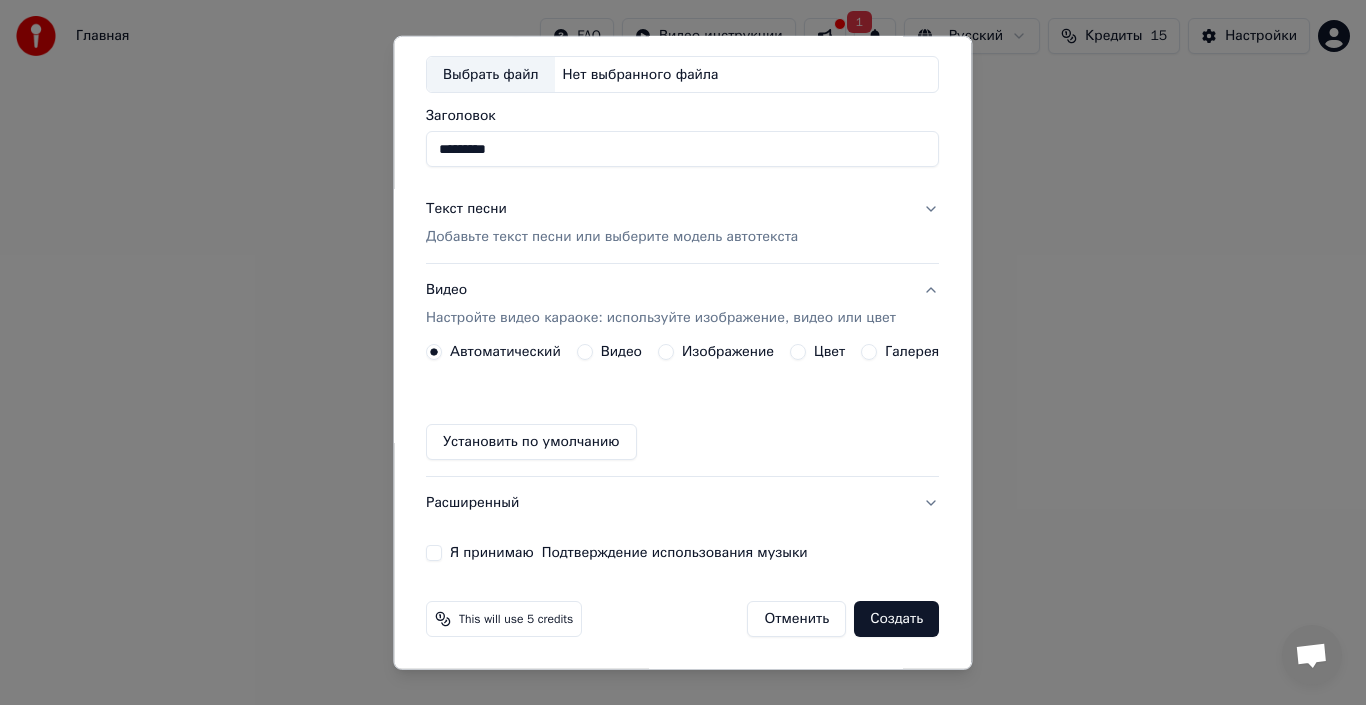 click on "Видео" at bounding box center (621, 352) 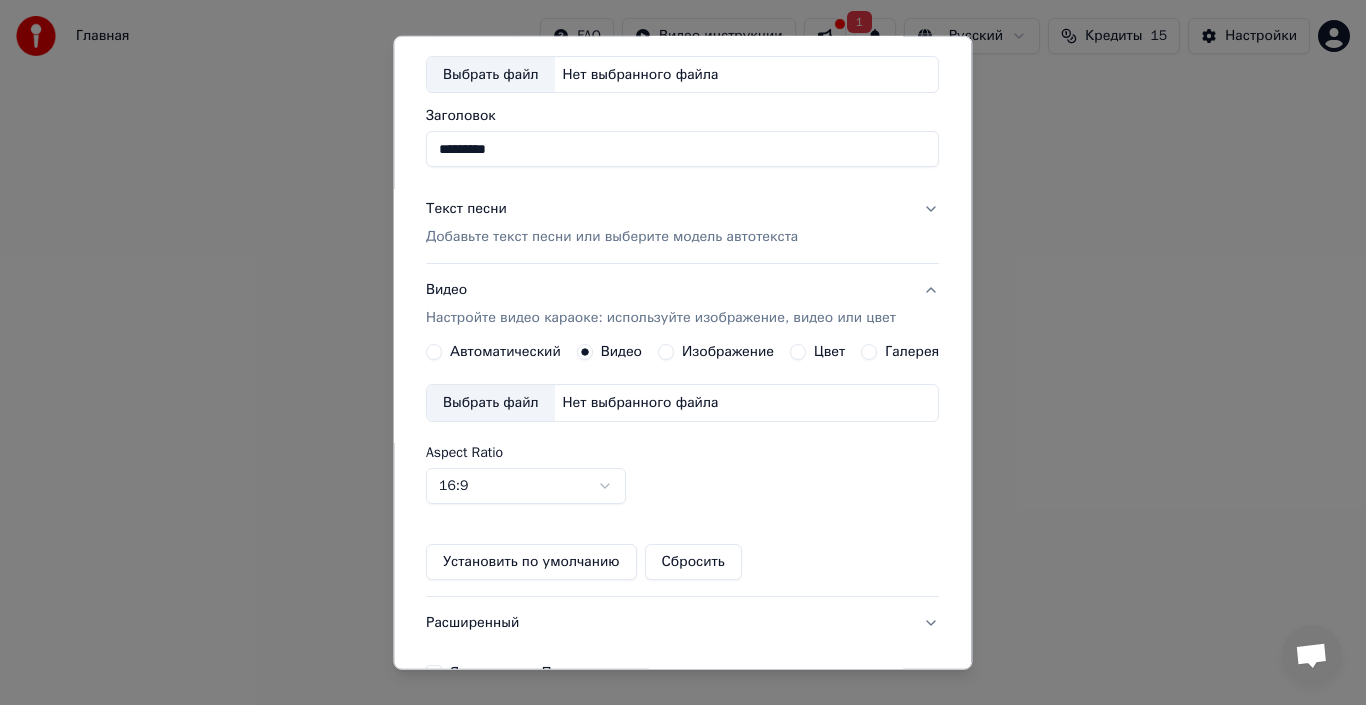 click on "Изображение" at bounding box center [728, 352] 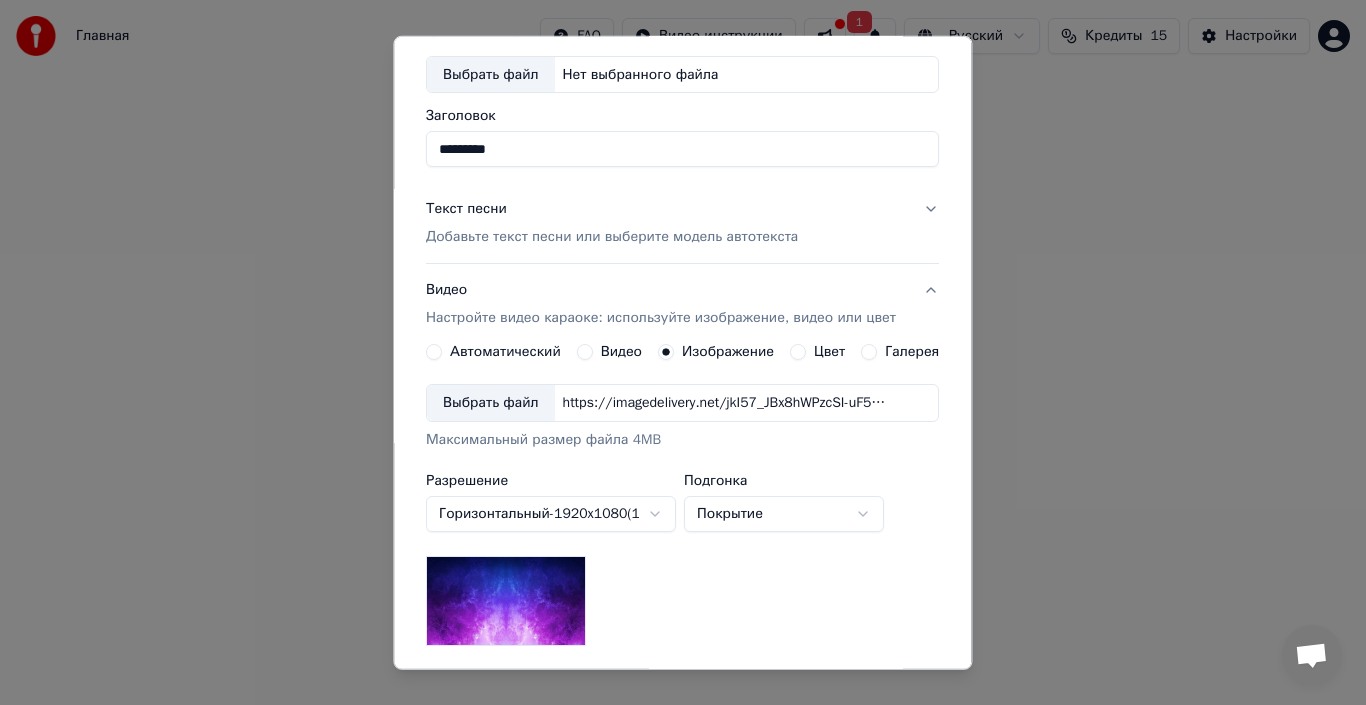 click on "https://imagedelivery.net/jkI57_JBx8hWPzcSI-uF5w/c7639807-3f76-4ea5-9112-66e75e03d200/16x9" at bounding box center [725, 403] 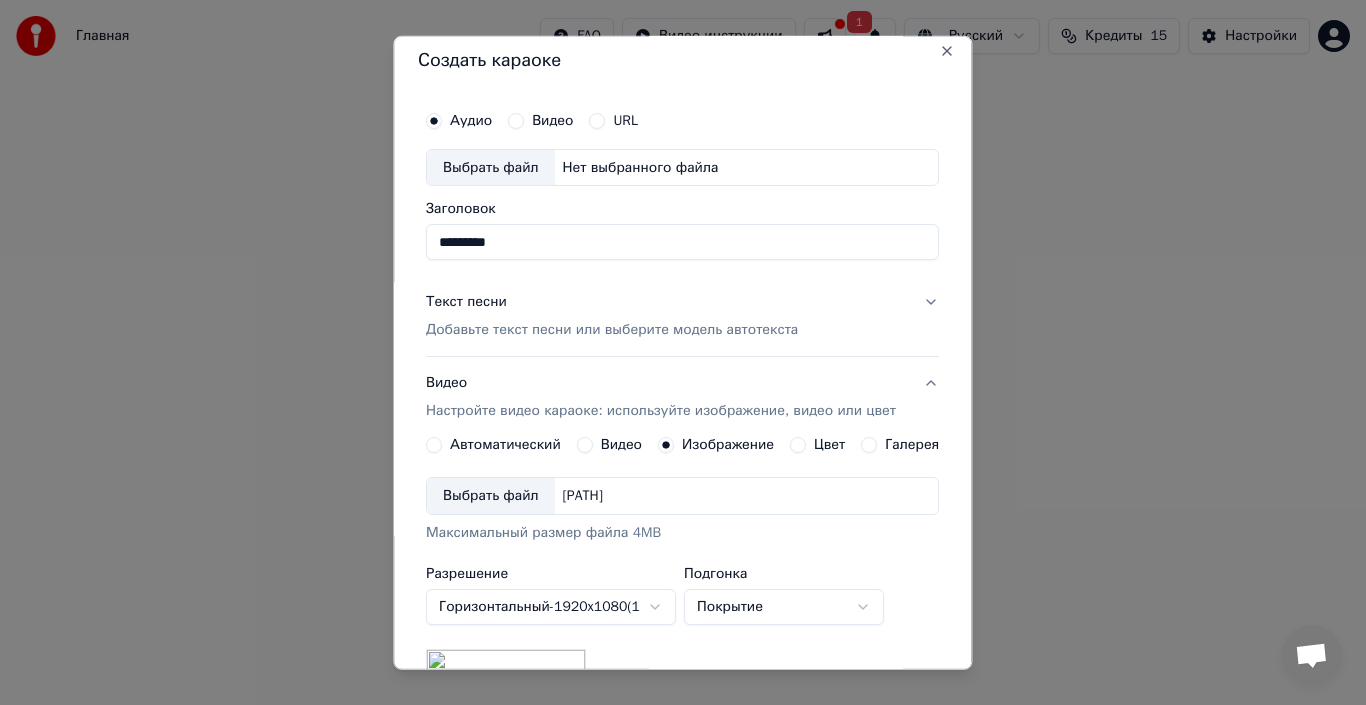 scroll, scrollTop: 0, scrollLeft: 0, axis: both 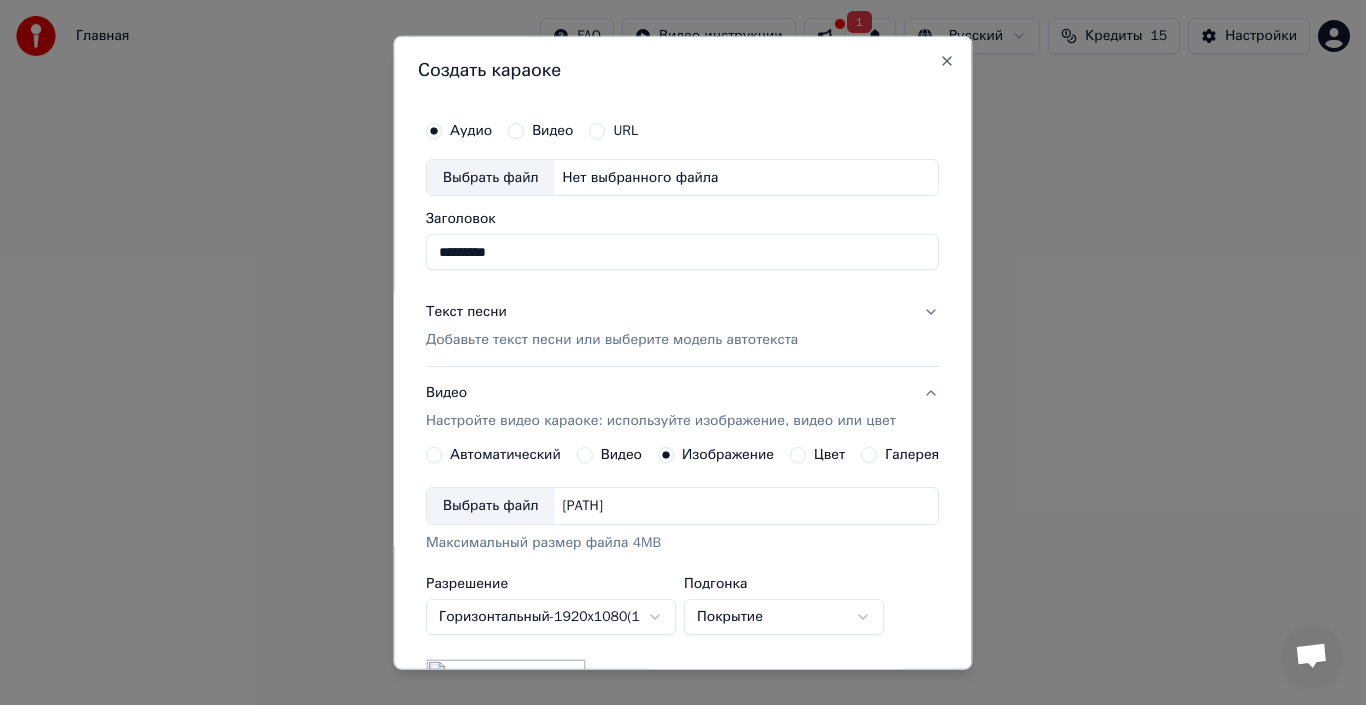 click on "Текст песни" at bounding box center (466, 312) 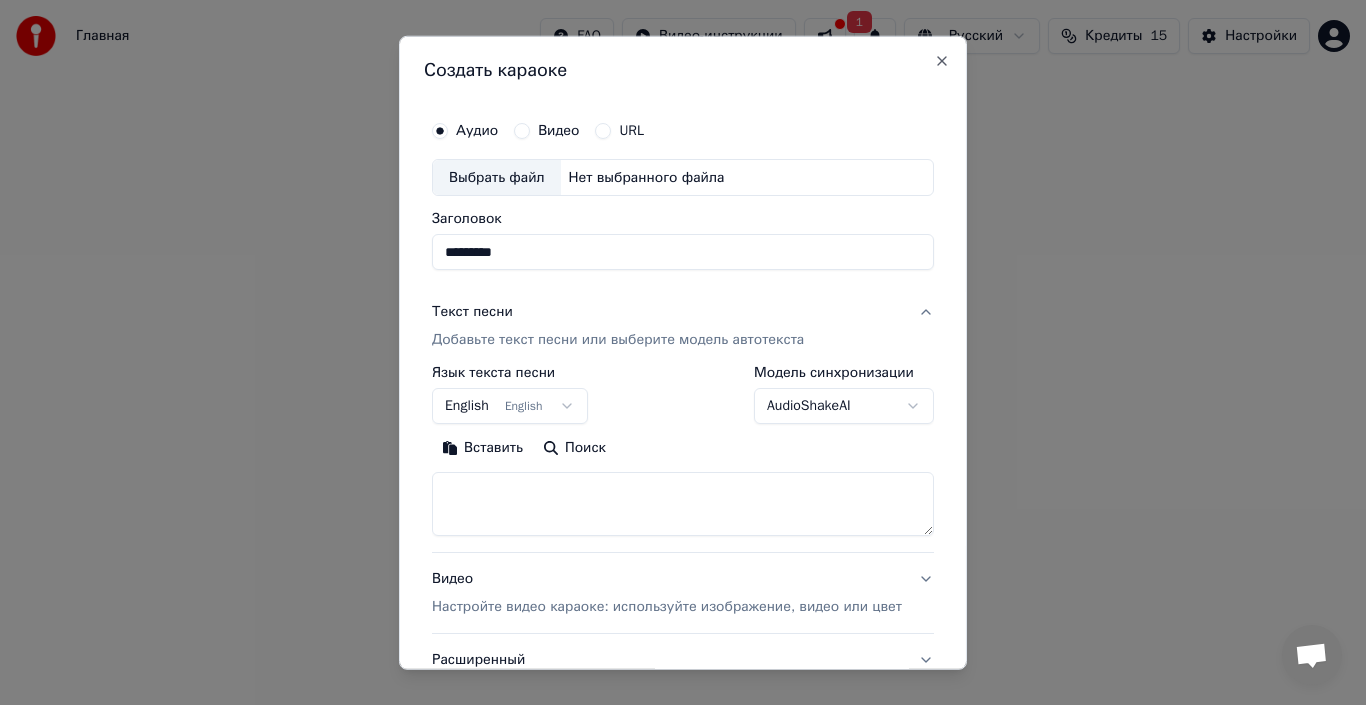 click on "English English" at bounding box center [510, 406] 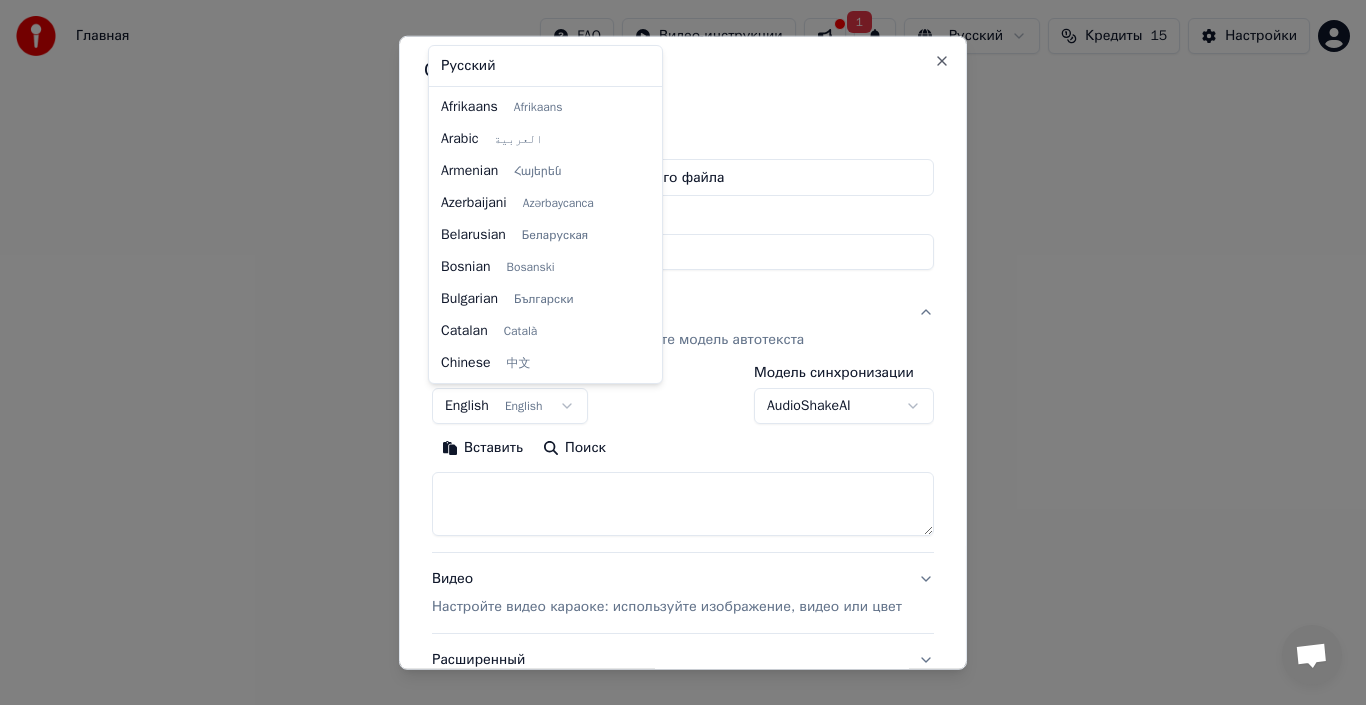scroll, scrollTop: 160, scrollLeft: 0, axis: vertical 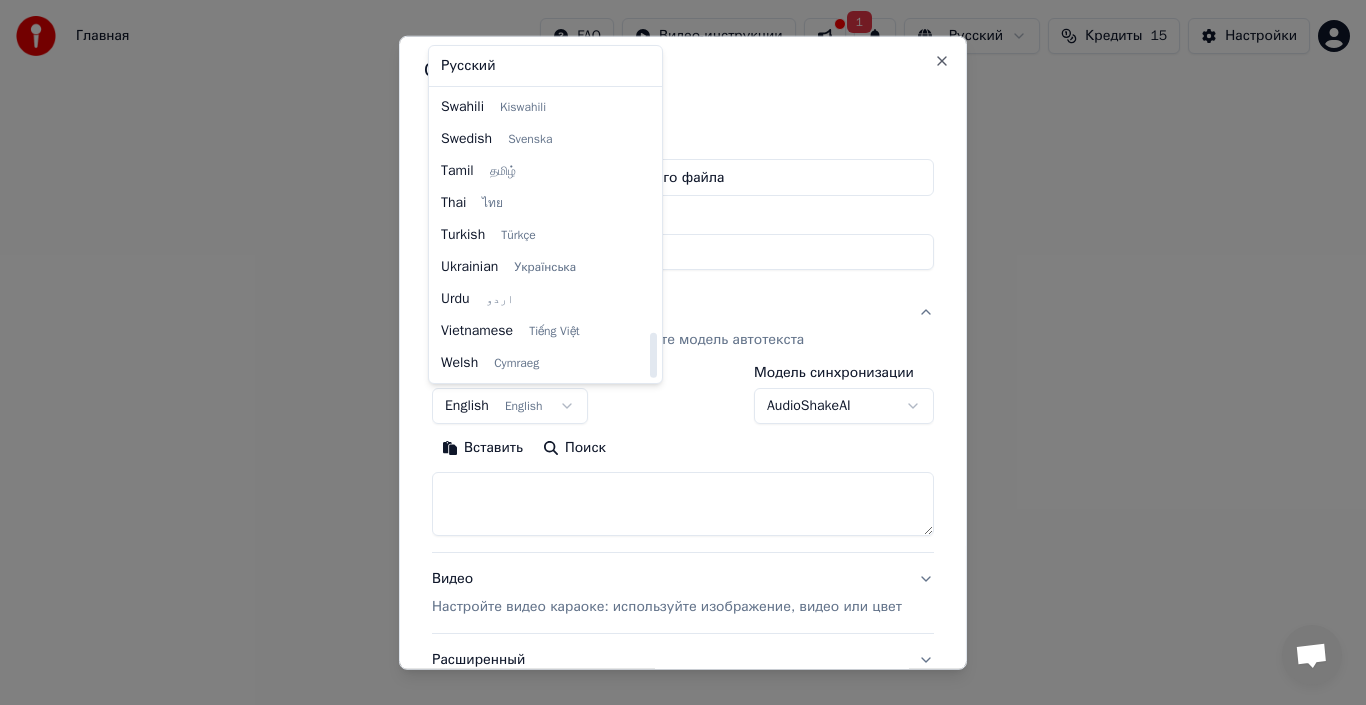 click at bounding box center (683, 352) 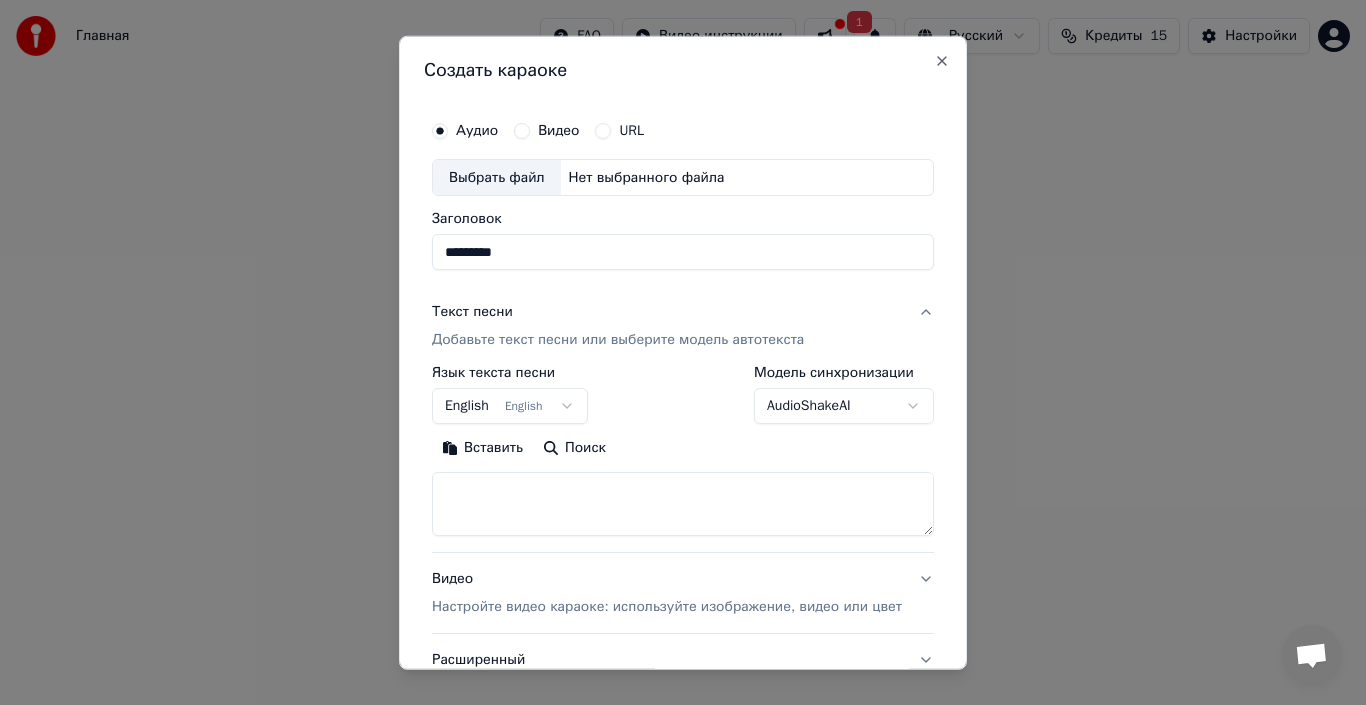 click on "Текст песни Добавьте текст песни или выберите модель автотекста" at bounding box center (683, 326) 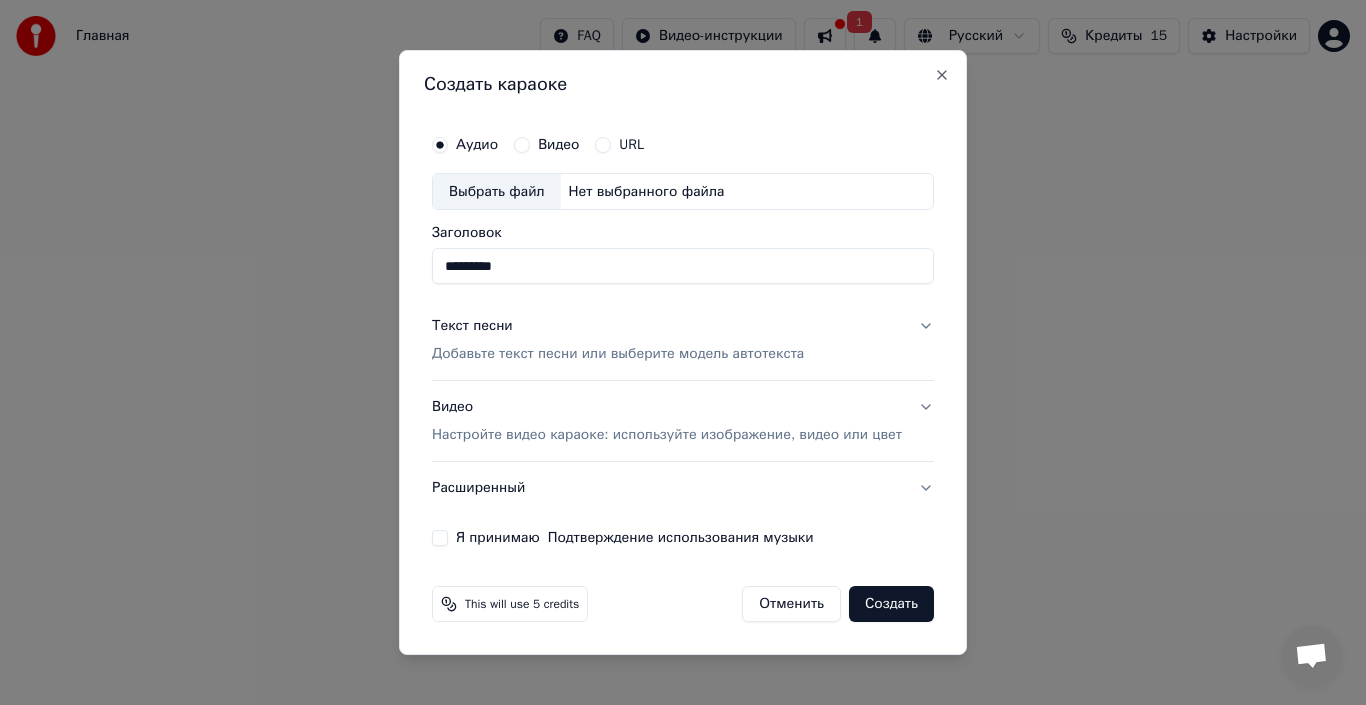 click on "Нет выбранного файла" at bounding box center (647, 192) 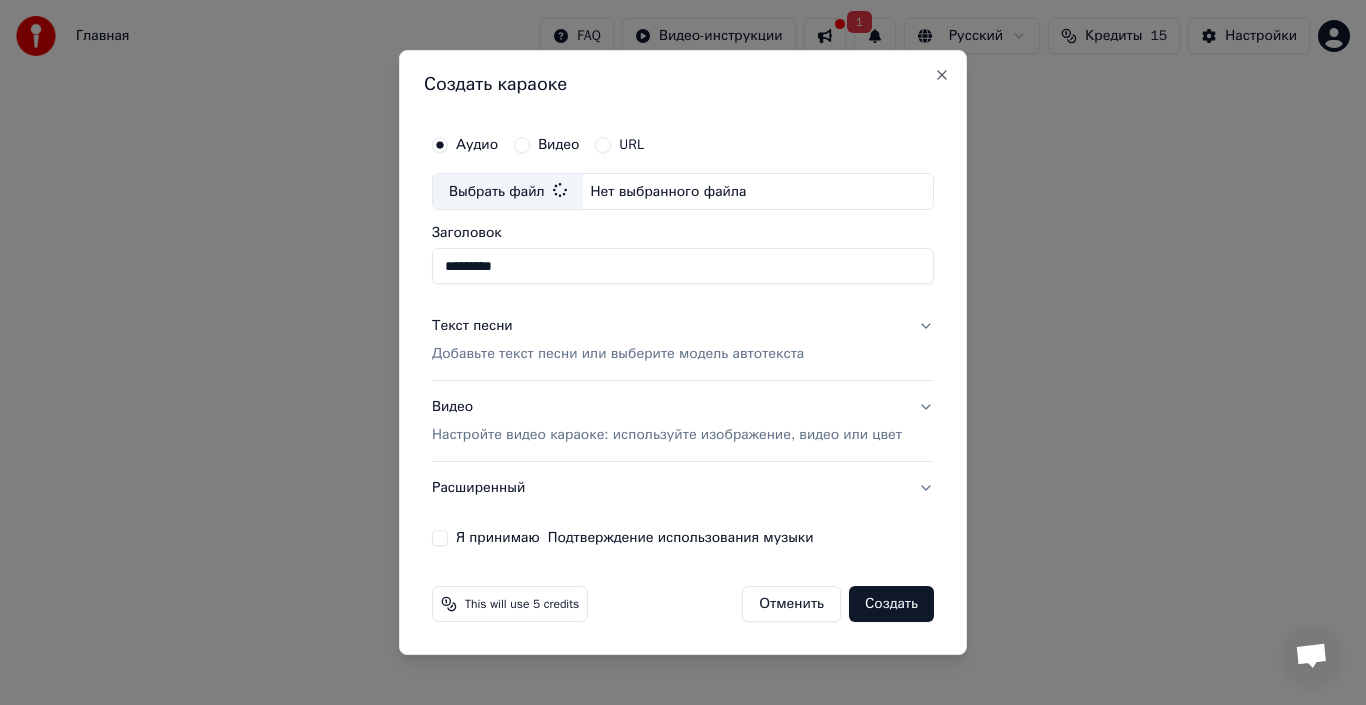 type on "**********" 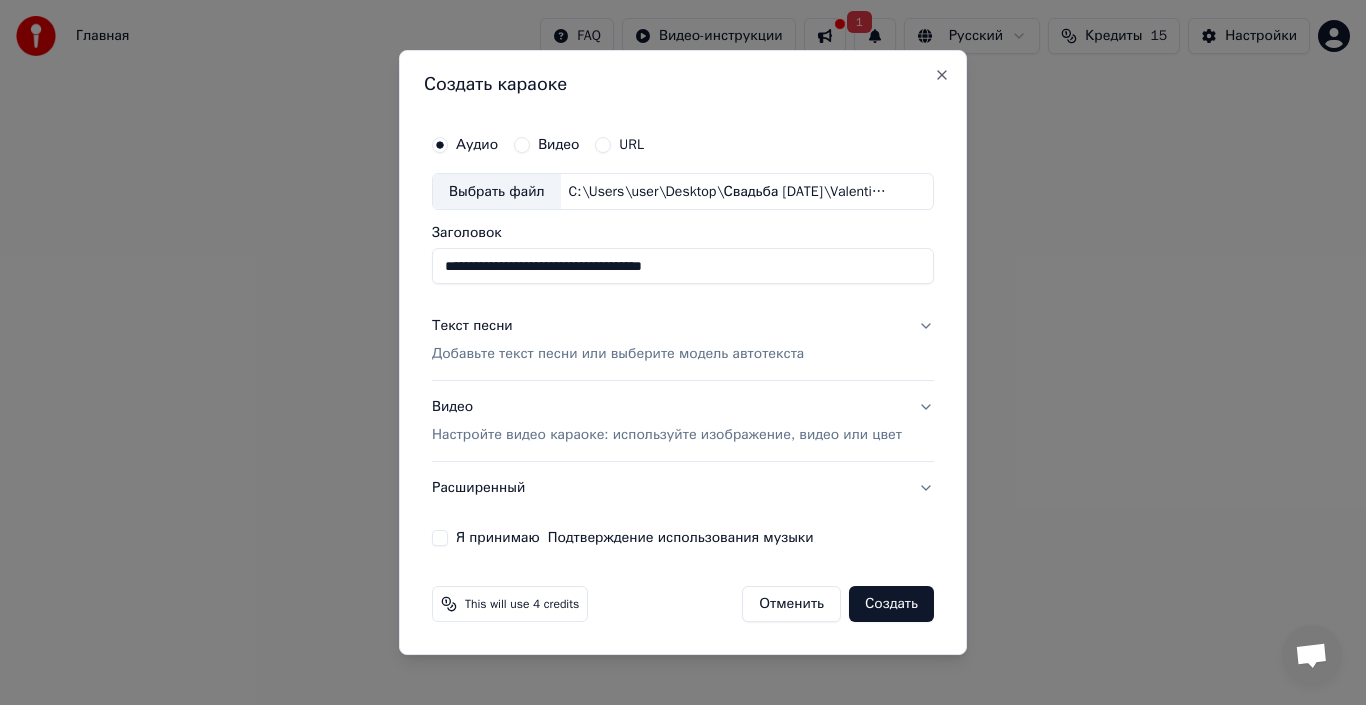click on "Добавьте текст песни или выберите модель автотекста" at bounding box center [618, 355] 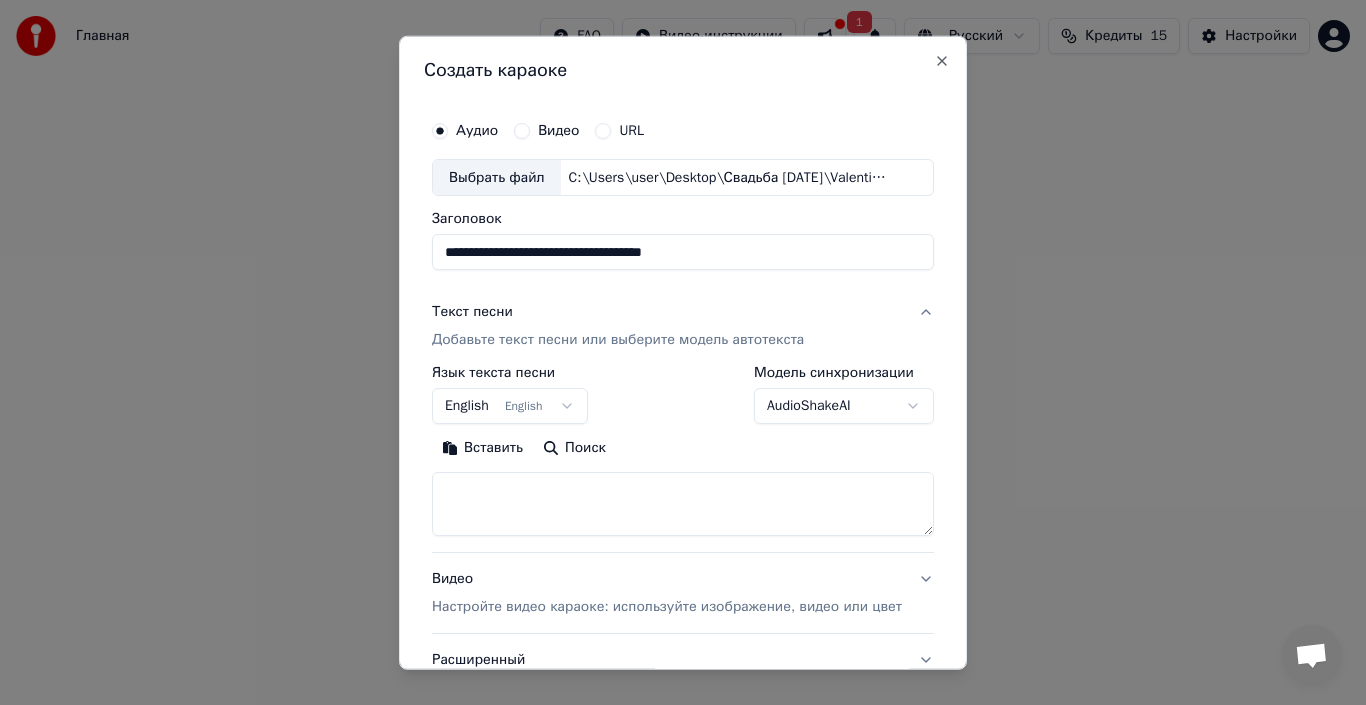 click at bounding box center (683, 504) 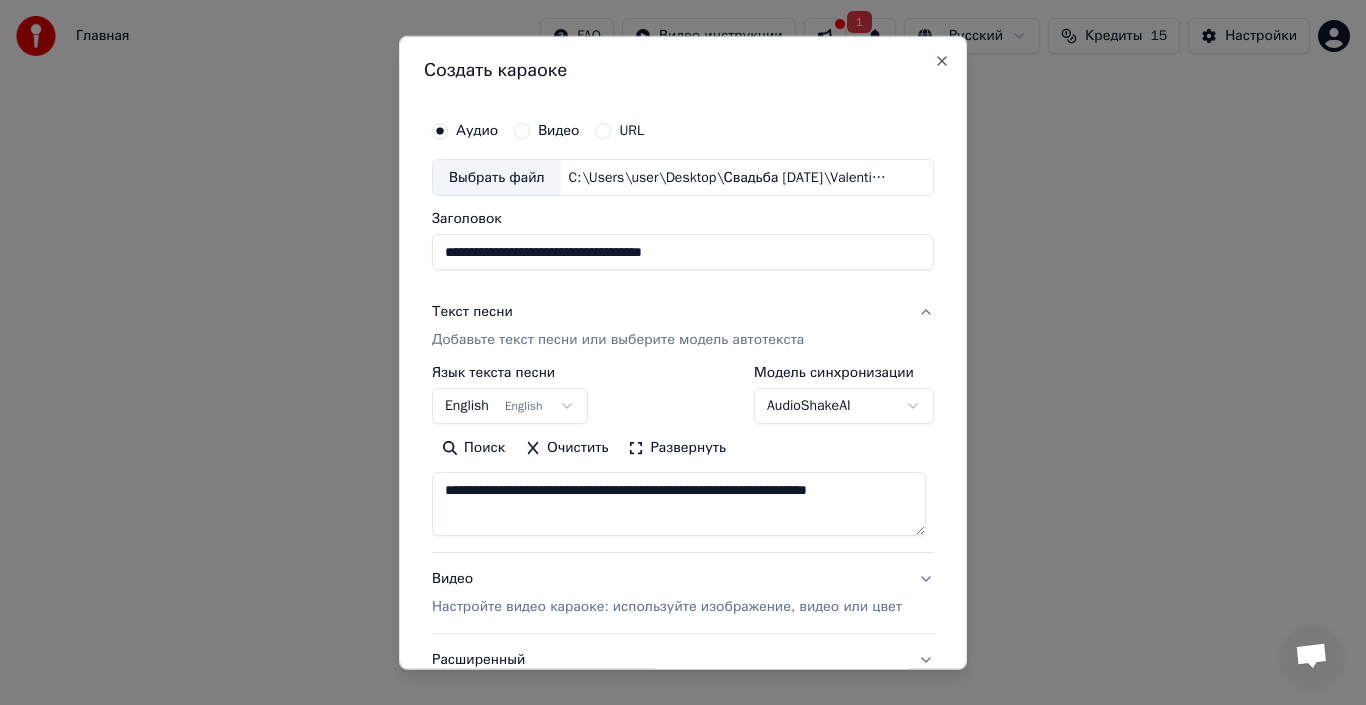 click on "Очистить" at bounding box center [566, 448] 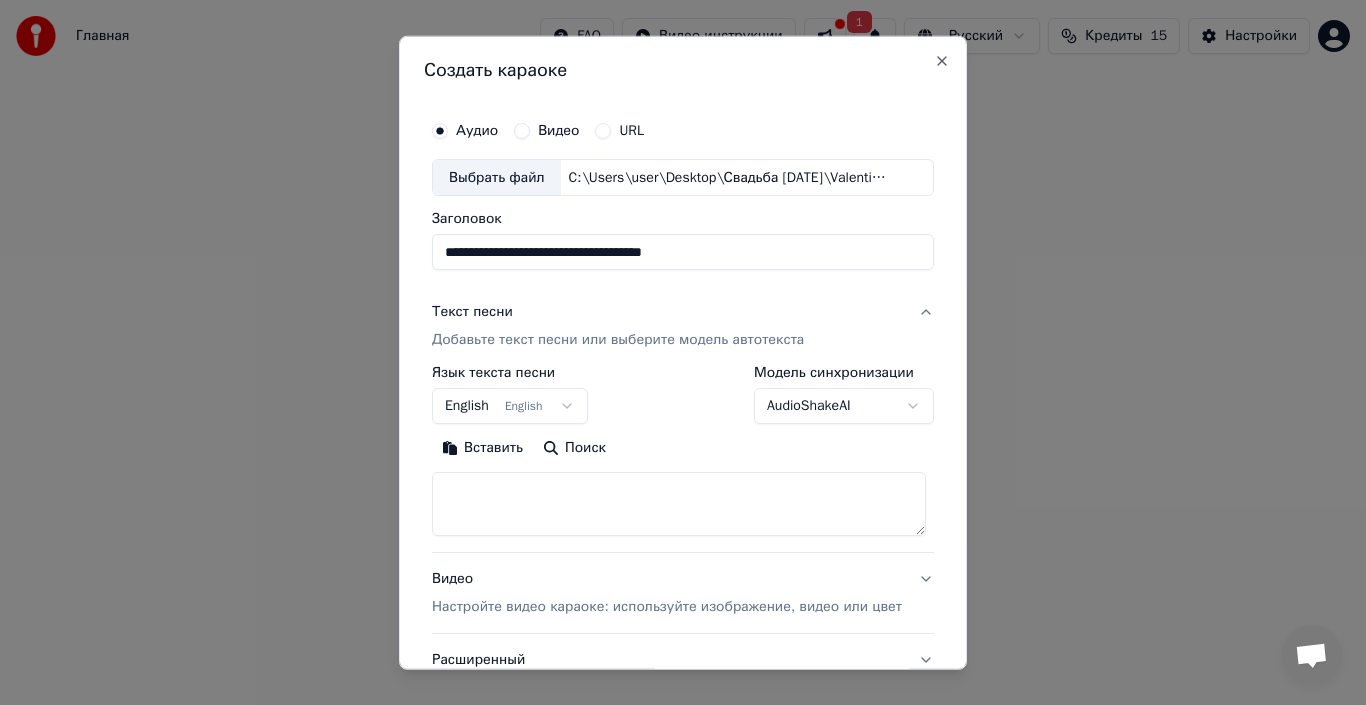 click at bounding box center (679, 504) 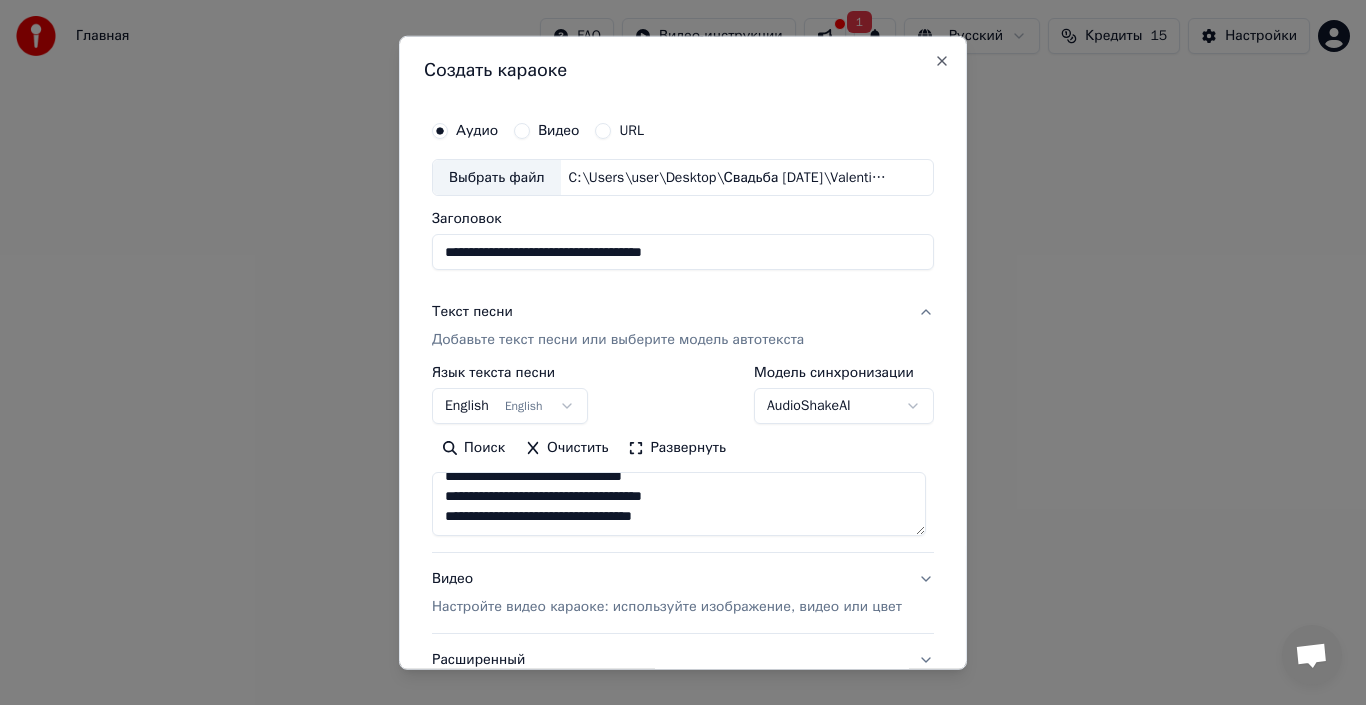 scroll, scrollTop: 0, scrollLeft: 0, axis: both 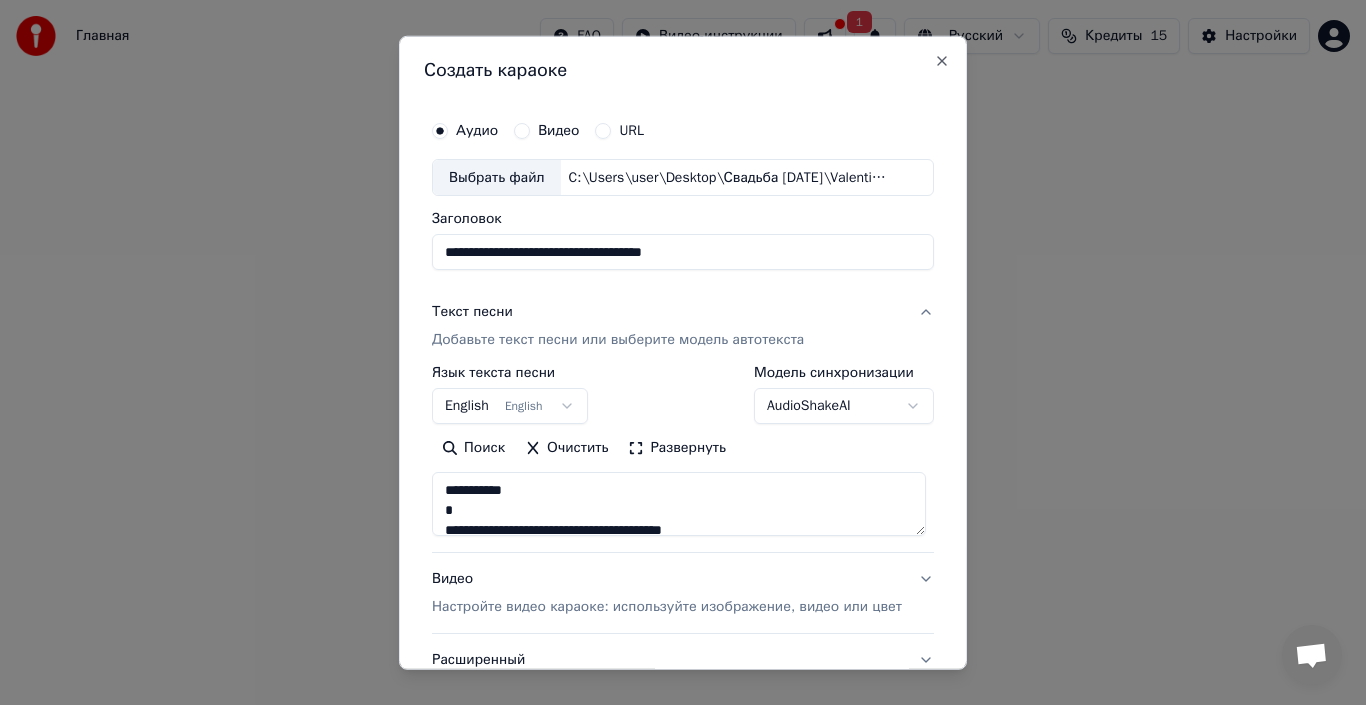 drag, startPoint x: 558, startPoint y: 493, endPoint x: 439, endPoint y: 487, distance: 119.15116 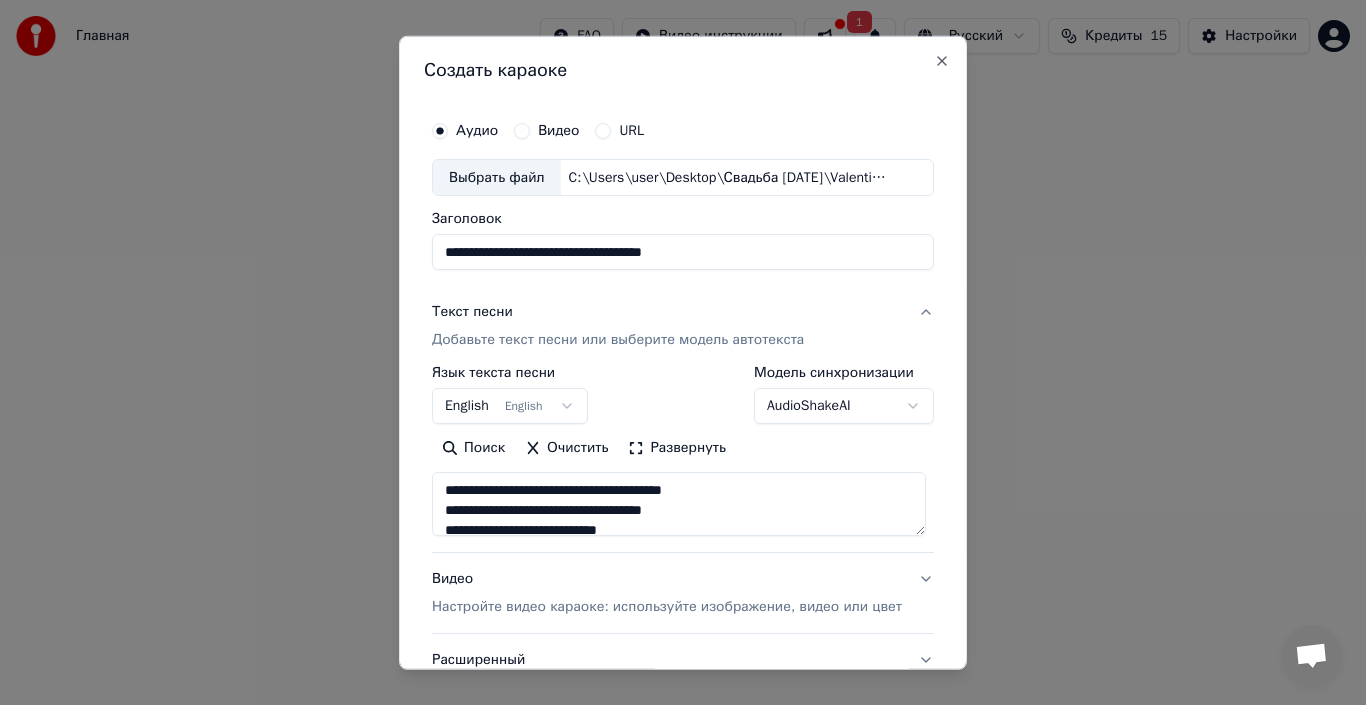 scroll, scrollTop: 100, scrollLeft: 0, axis: vertical 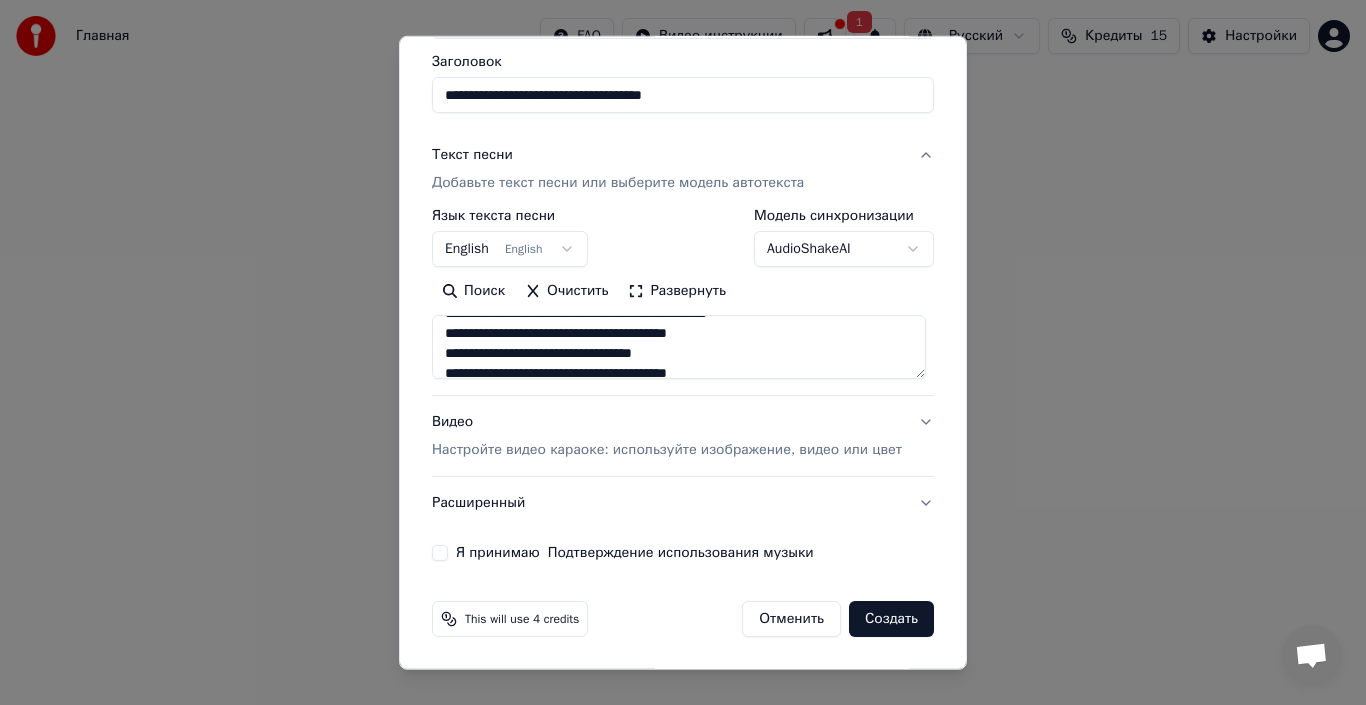type on "**********" 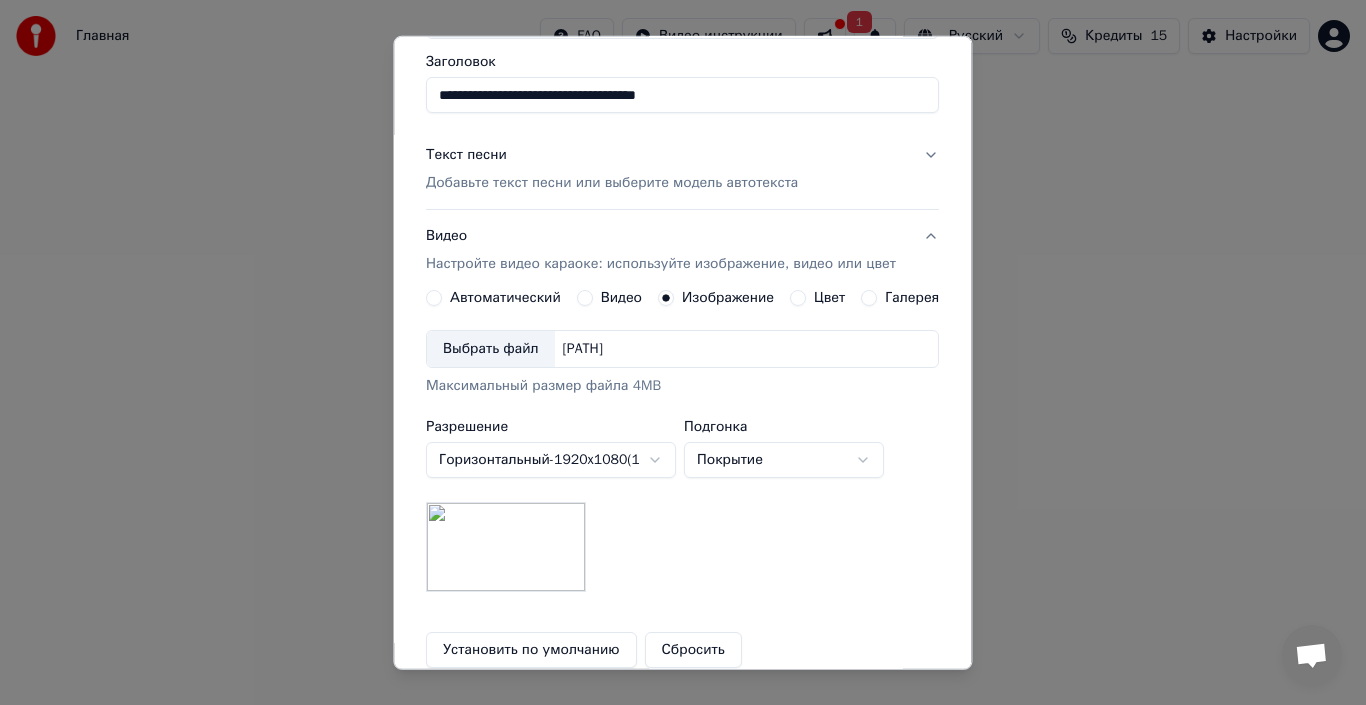 click on "Цвет" at bounding box center (799, 298) 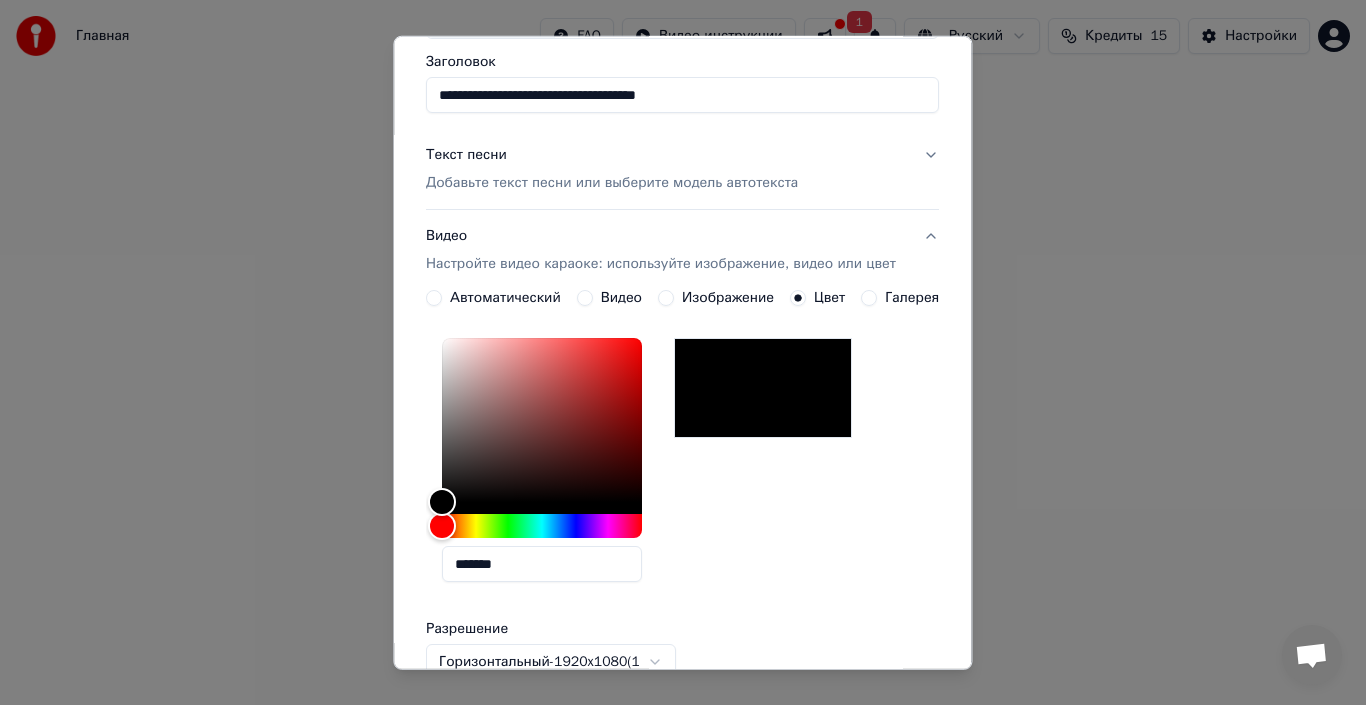 click on "Изображение" at bounding box center (728, 298) 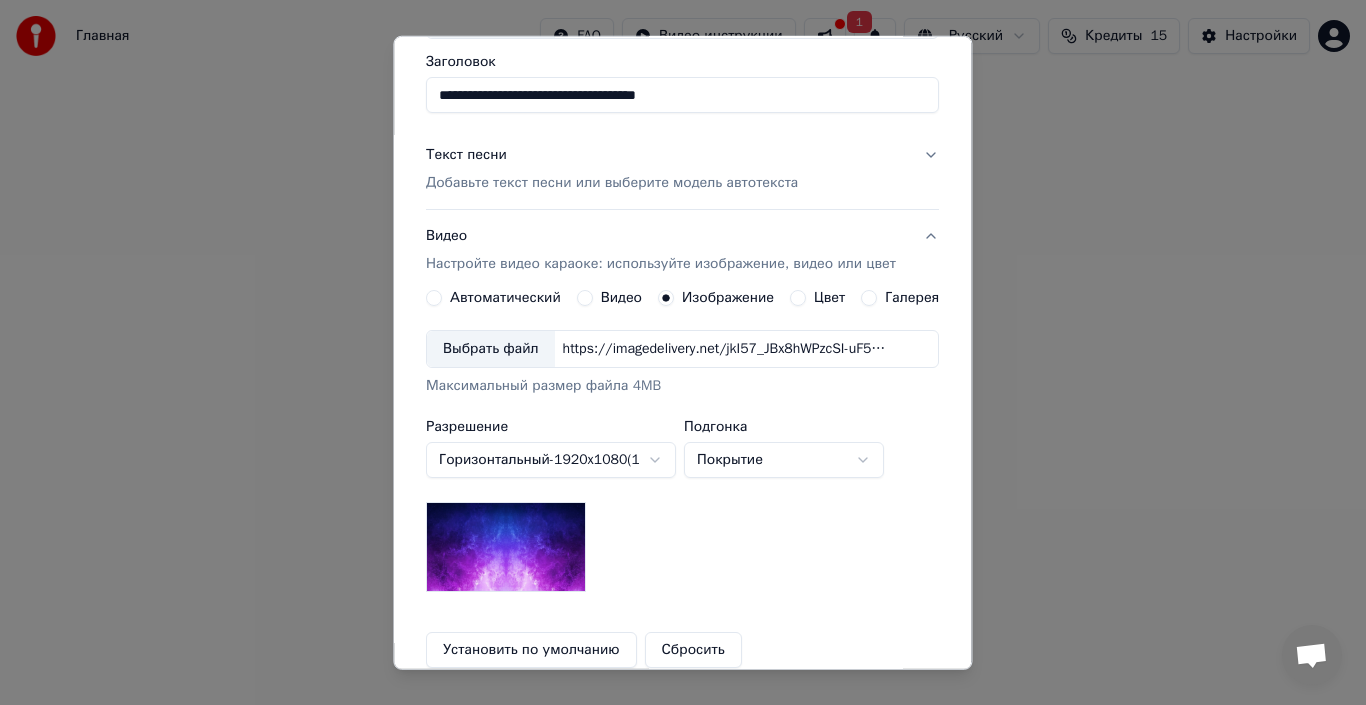 click on "Выбрать файл" at bounding box center (491, 349) 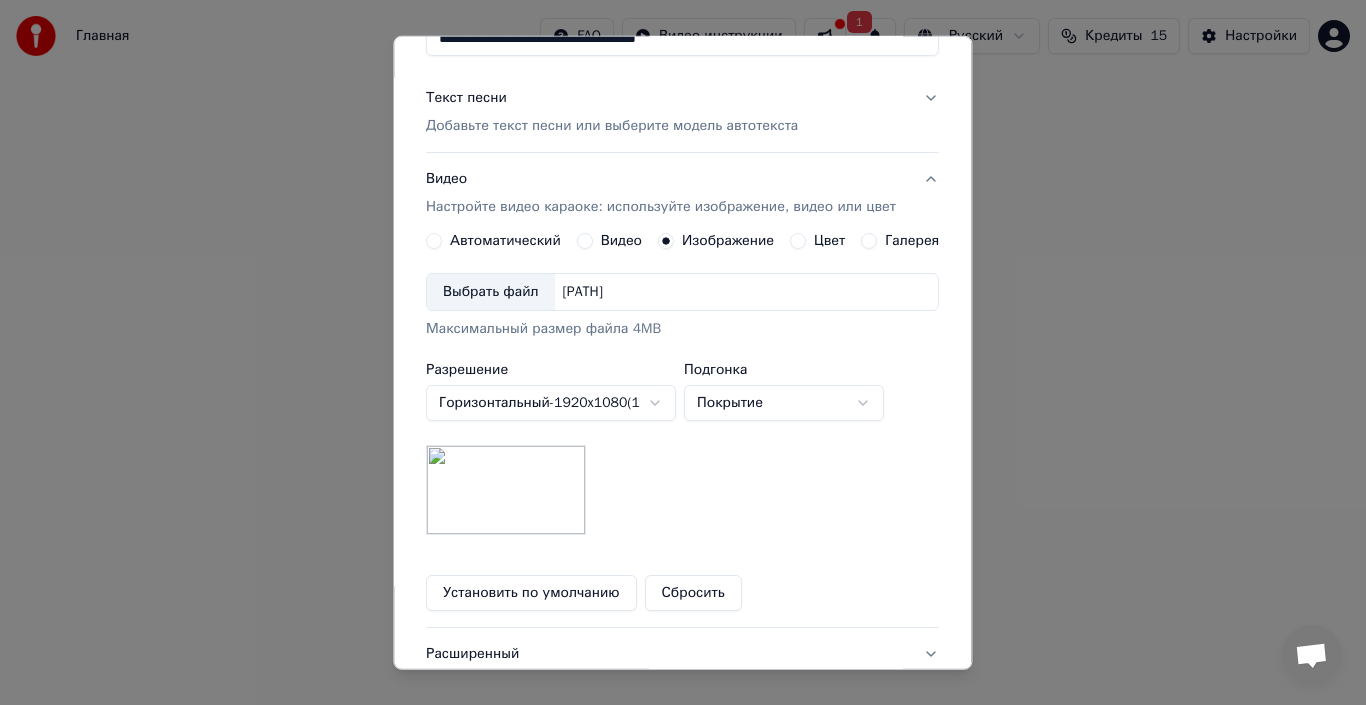 scroll, scrollTop: 257, scrollLeft: 0, axis: vertical 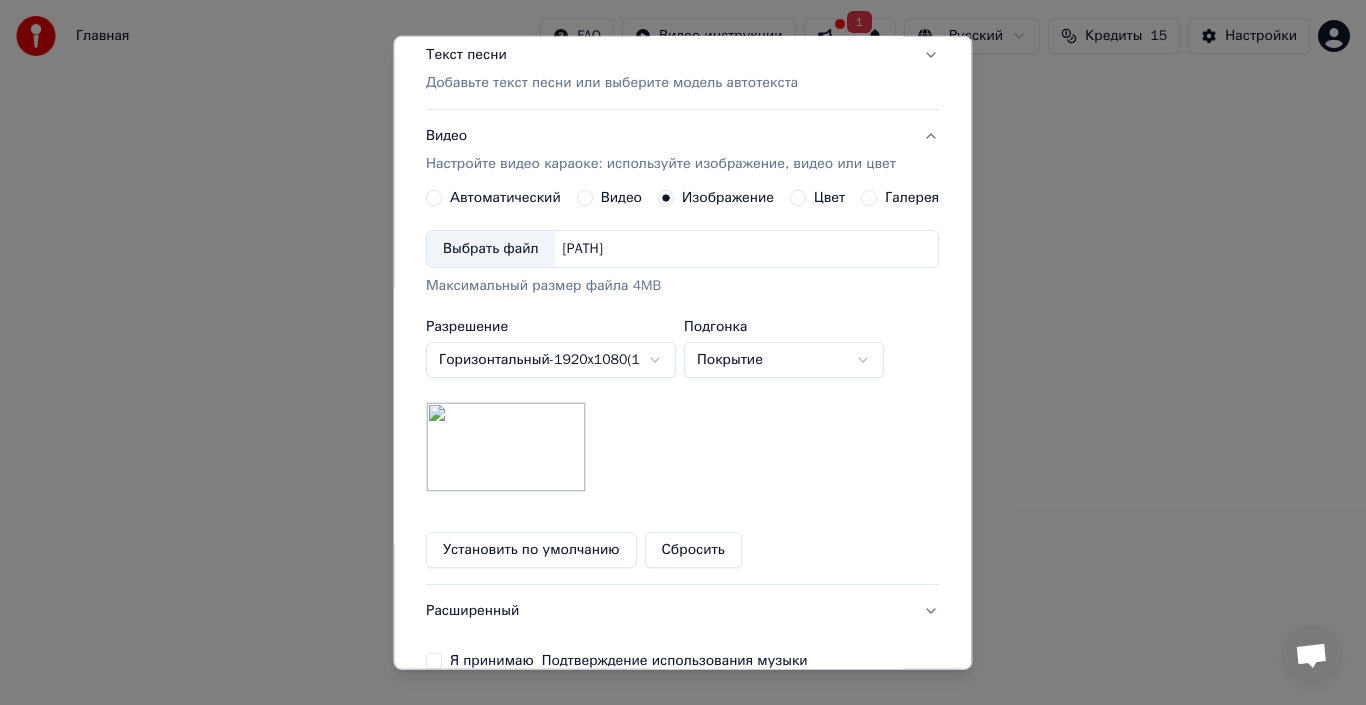 click on "**********" at bounding box center (683, 310) 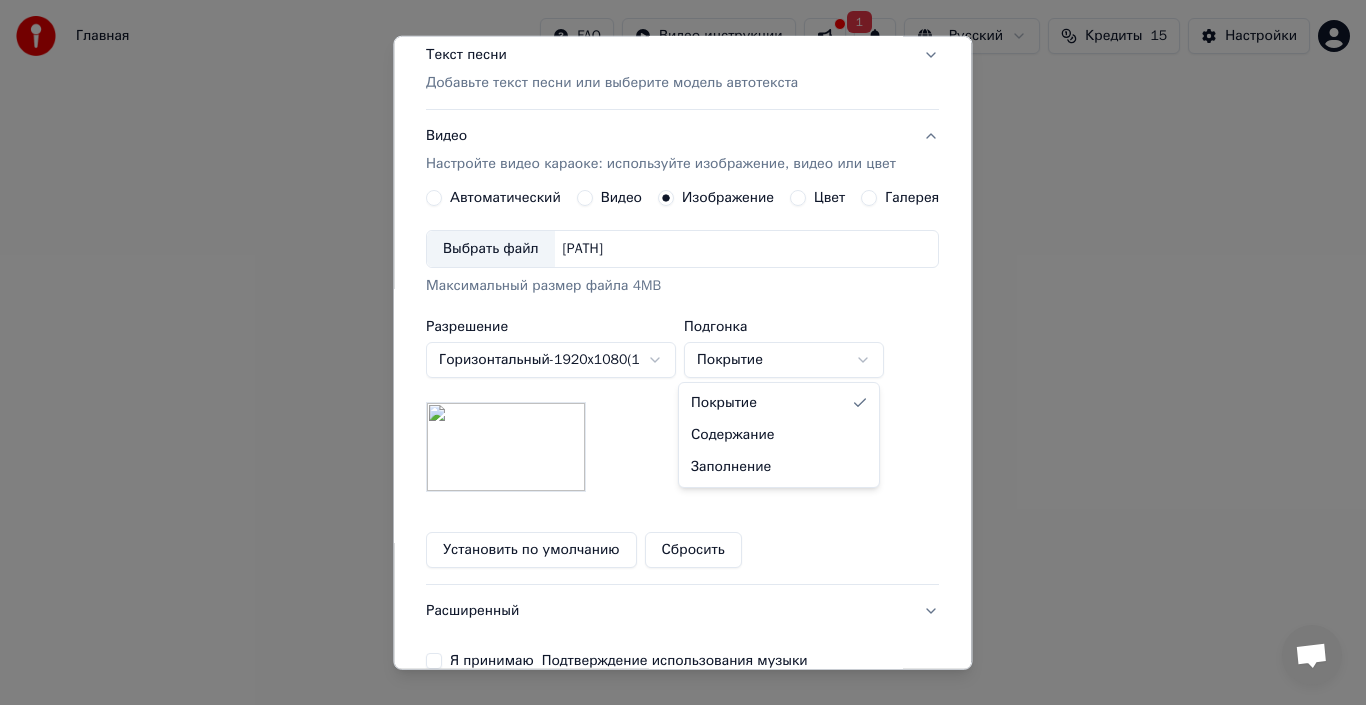 click on "**********" at bounding box center (683, 310) 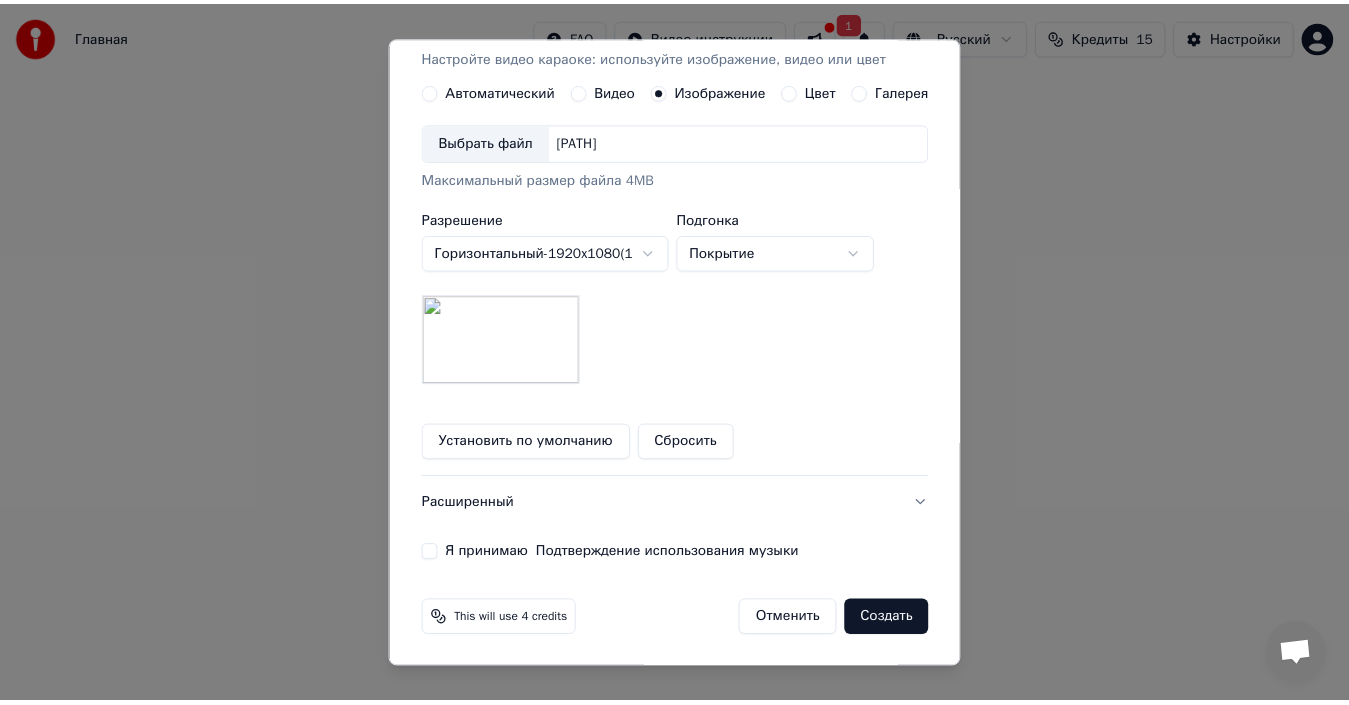 scroll, scrollTop: 365, scrollLeft: 0, axis: vertical 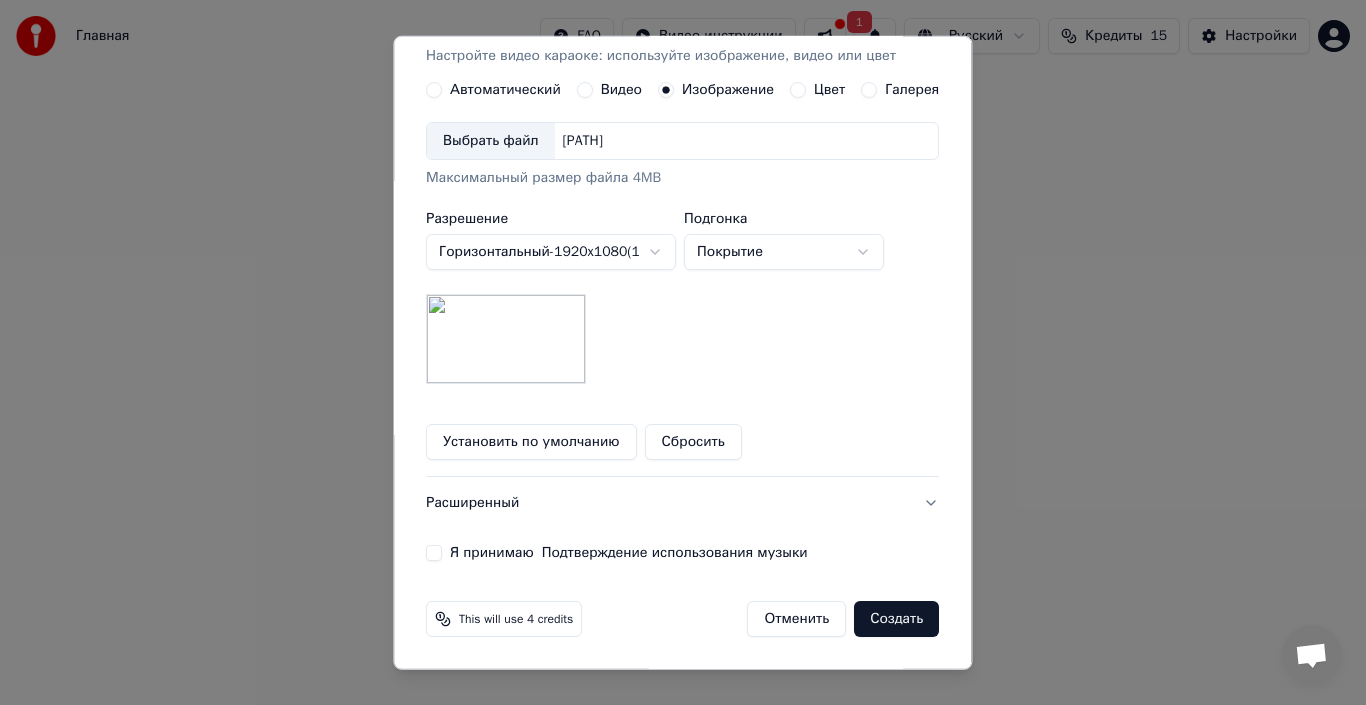 click on "Я принимаю   Подтверждение использования музыки" at bounding box center (434, 553) 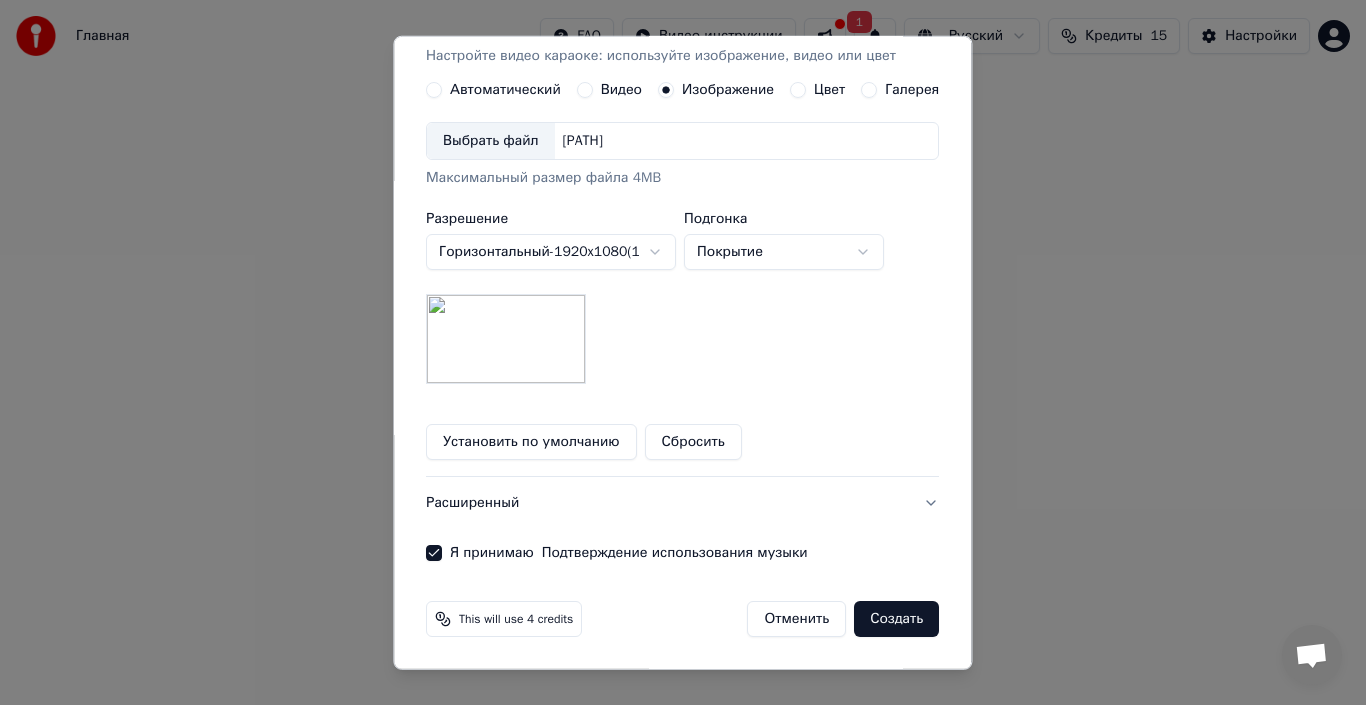 click on "Создать" at bounding box center (897, 619) 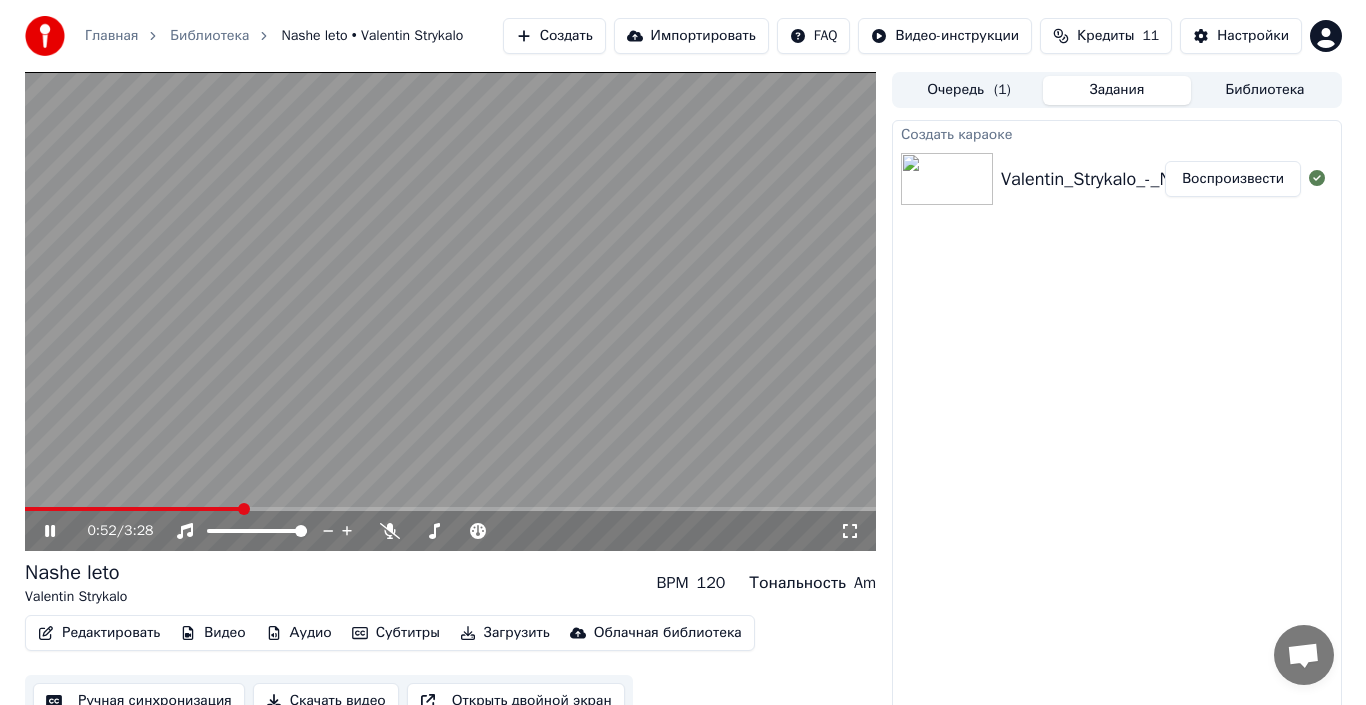scroll, scrollTop: 22, scrollLeft: 0, axis: vertical 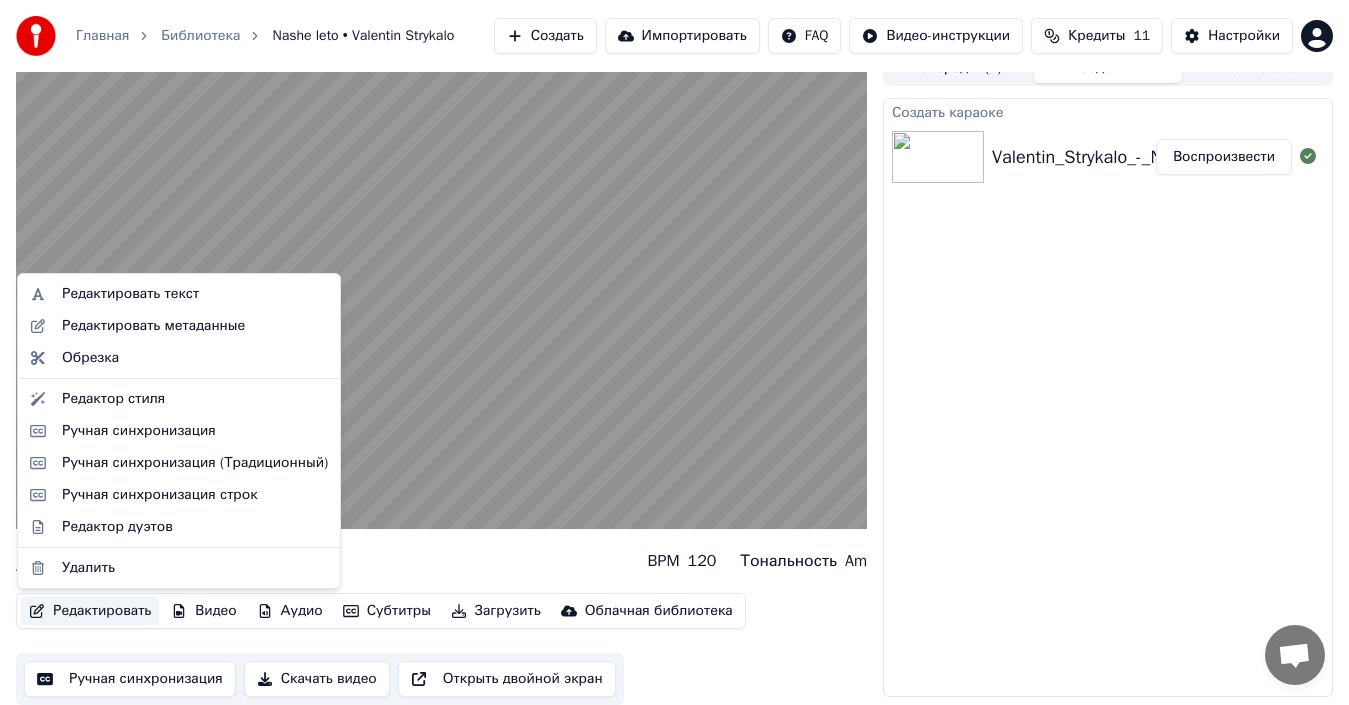 click on "Редактировать" at bounding box center (90, 611) 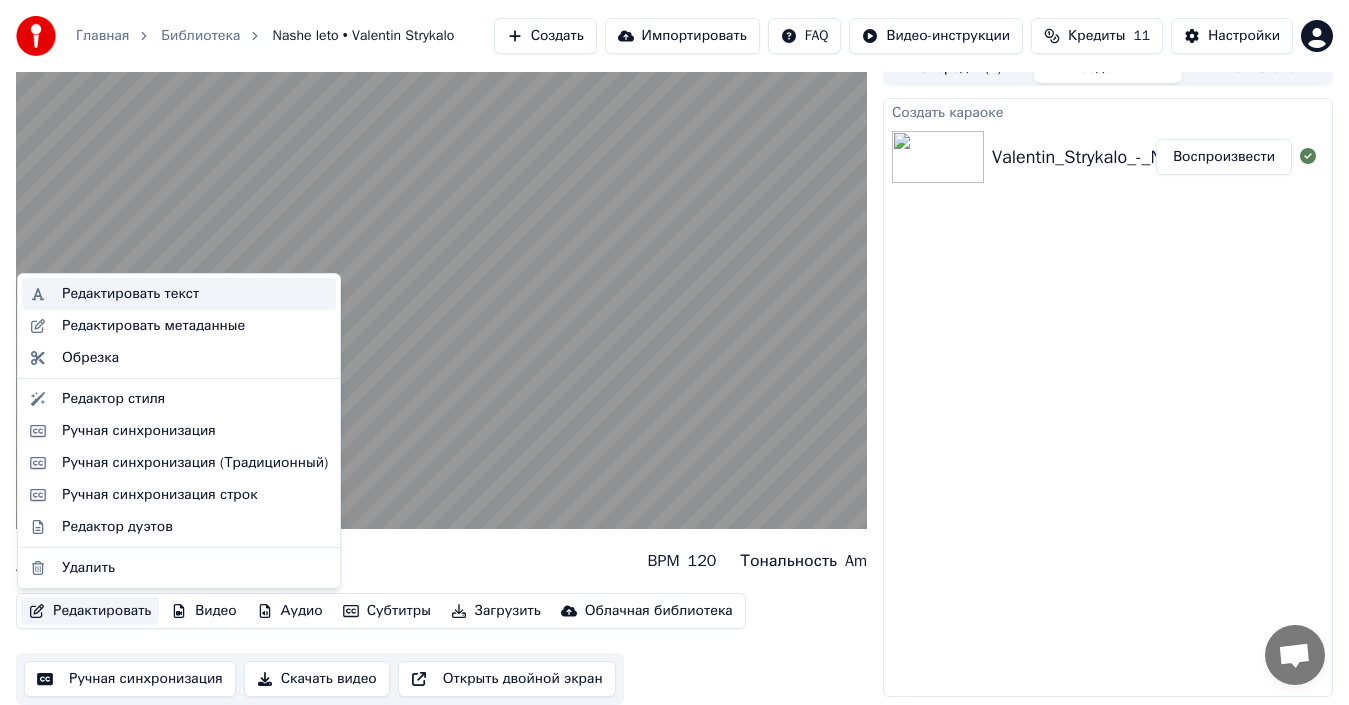click on "Редактировать текст" at bounding box center (130, 294) 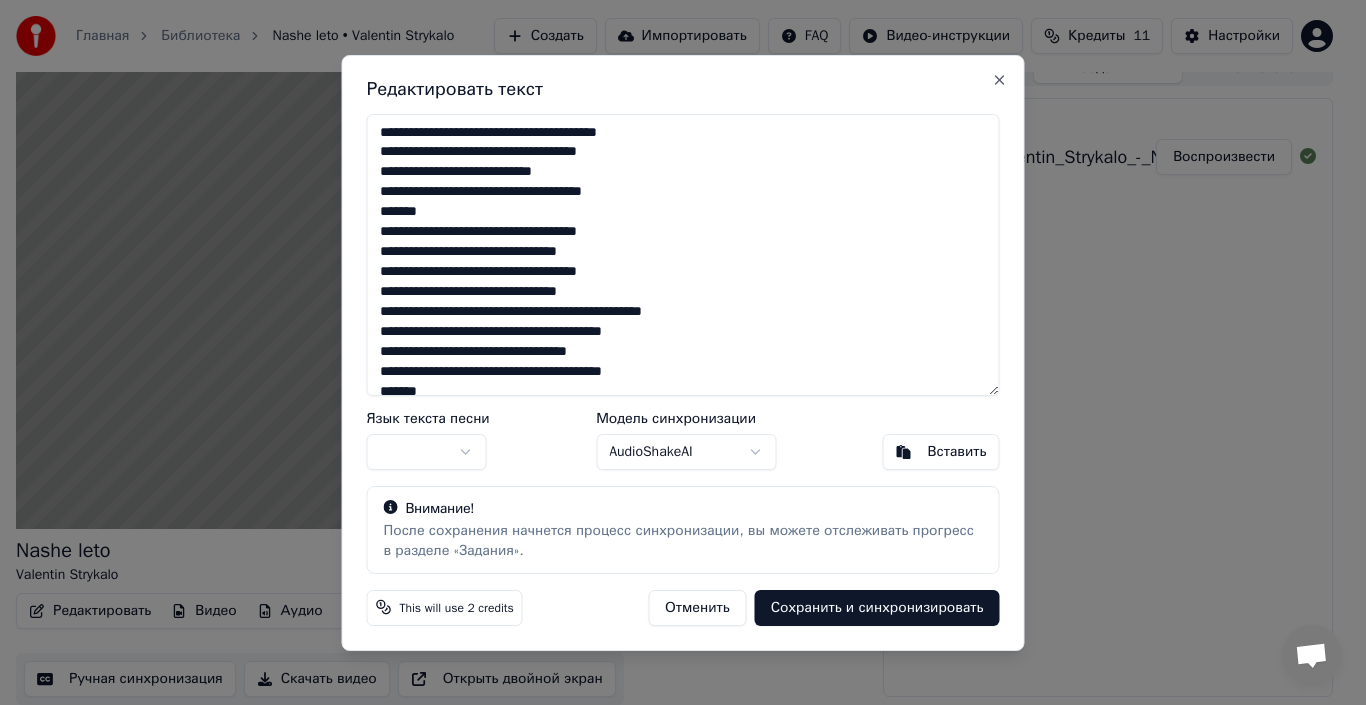 drag, startPoint x: 451, startPoint y: 210, endPoint x: 351, endPoint y: 211, distance: 100.005 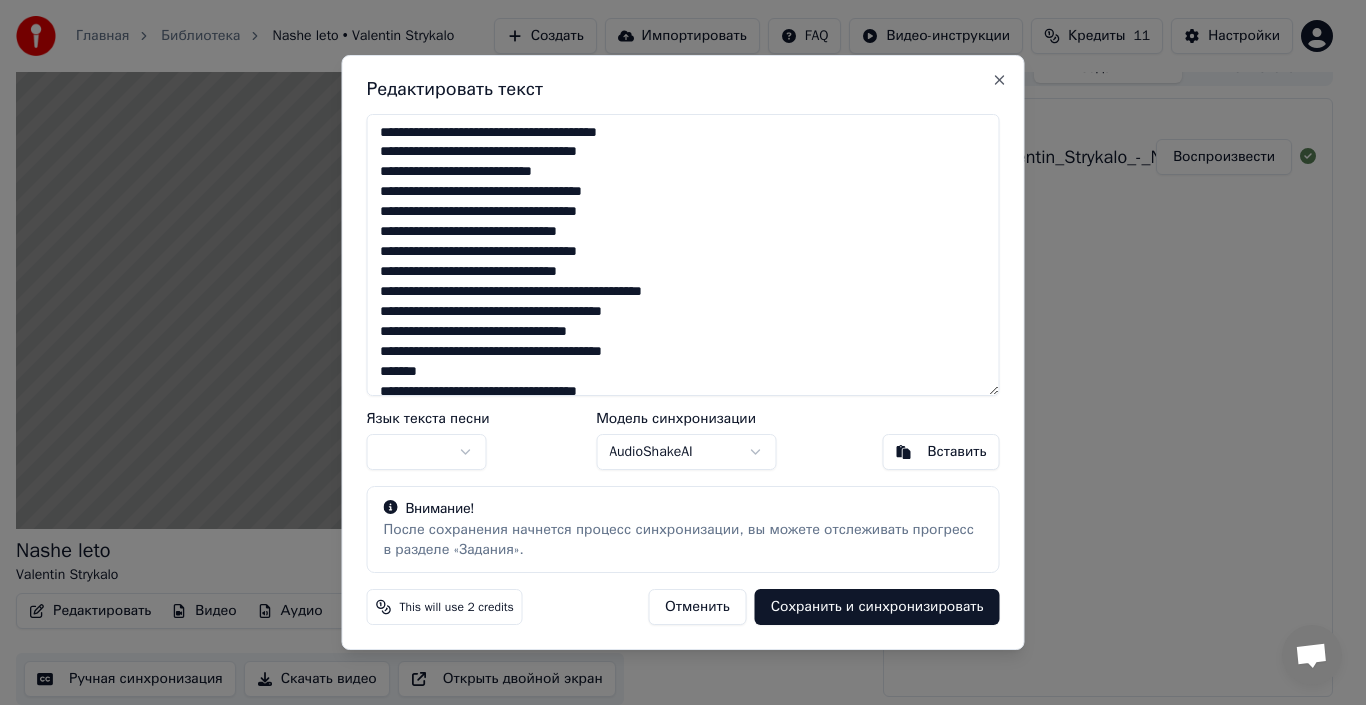 drag, startPoint x: 463, startPoint y: 380, endPoint x: 294, endPoint y: 359, distance: 170.29973 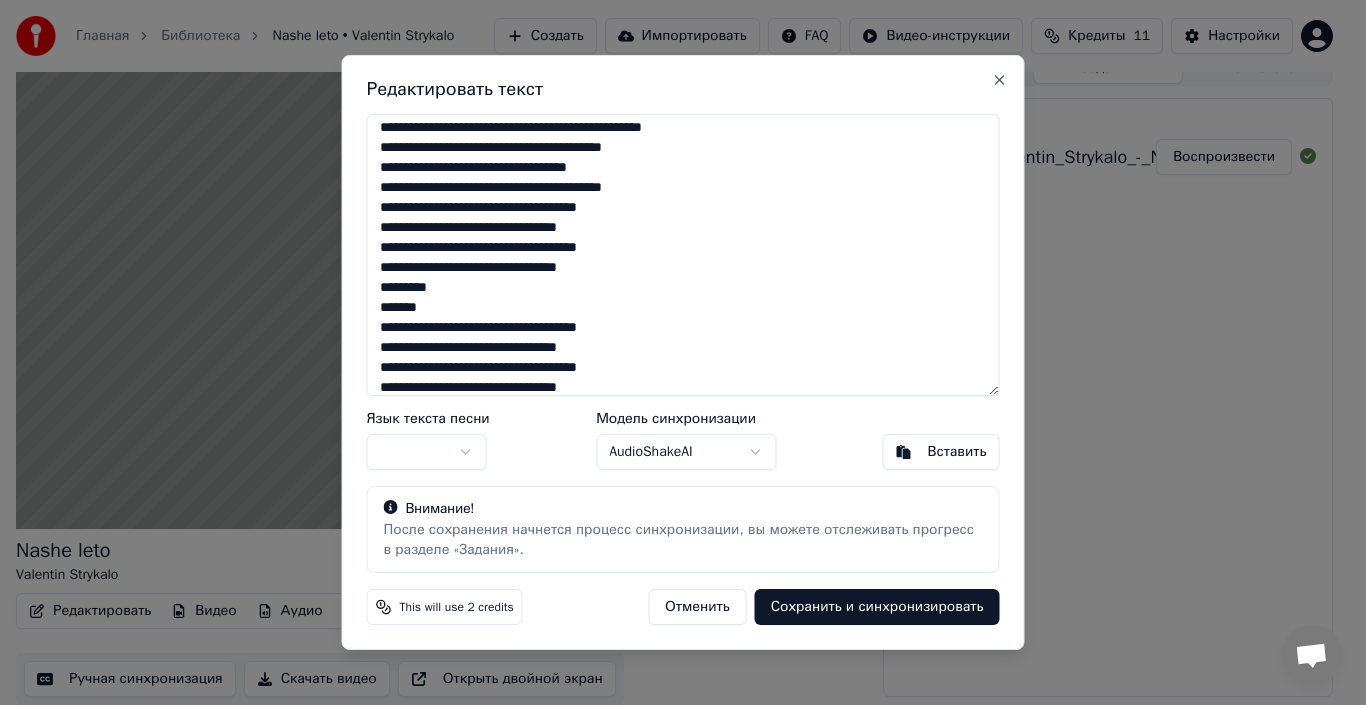 scroll, scrollTop: 175, scrollLeft: 0, axis: vertical 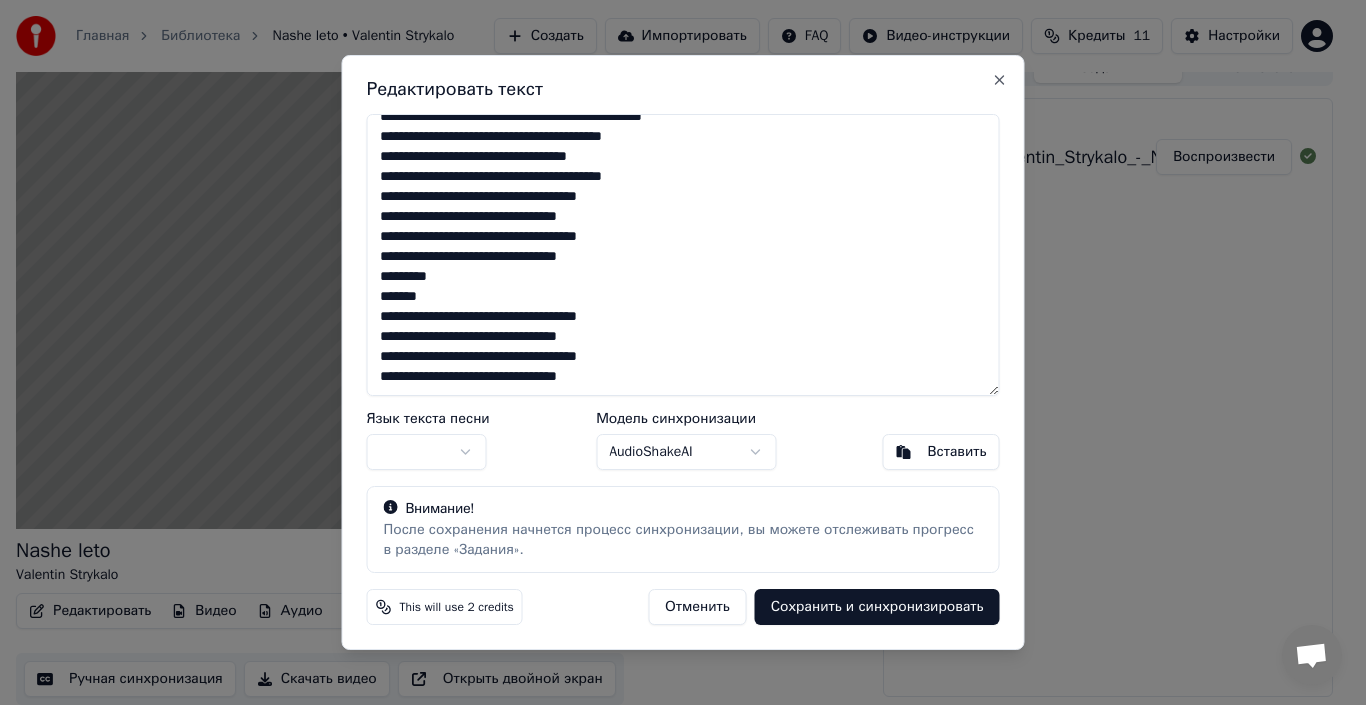 click on "**********" at bounding box center [683, 255] 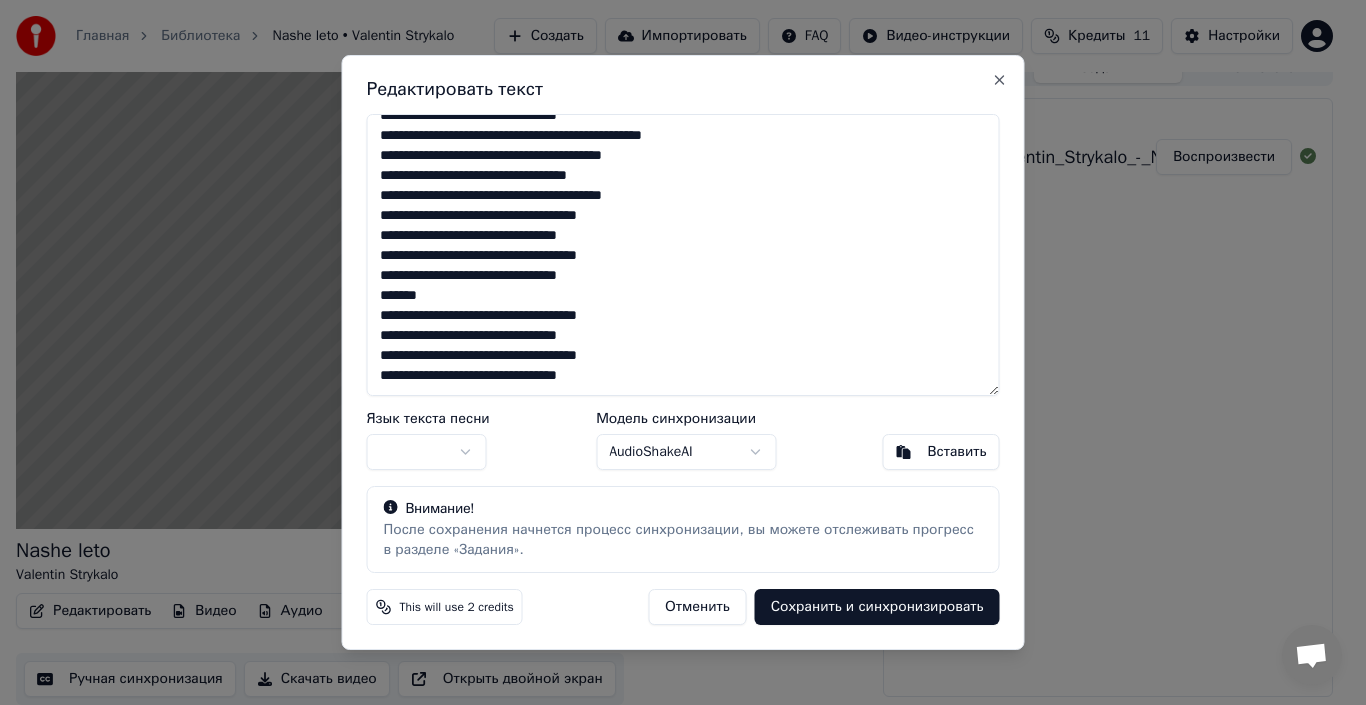 scroll, scrollTop: 156, scrollLeft: 0, axis: vertical 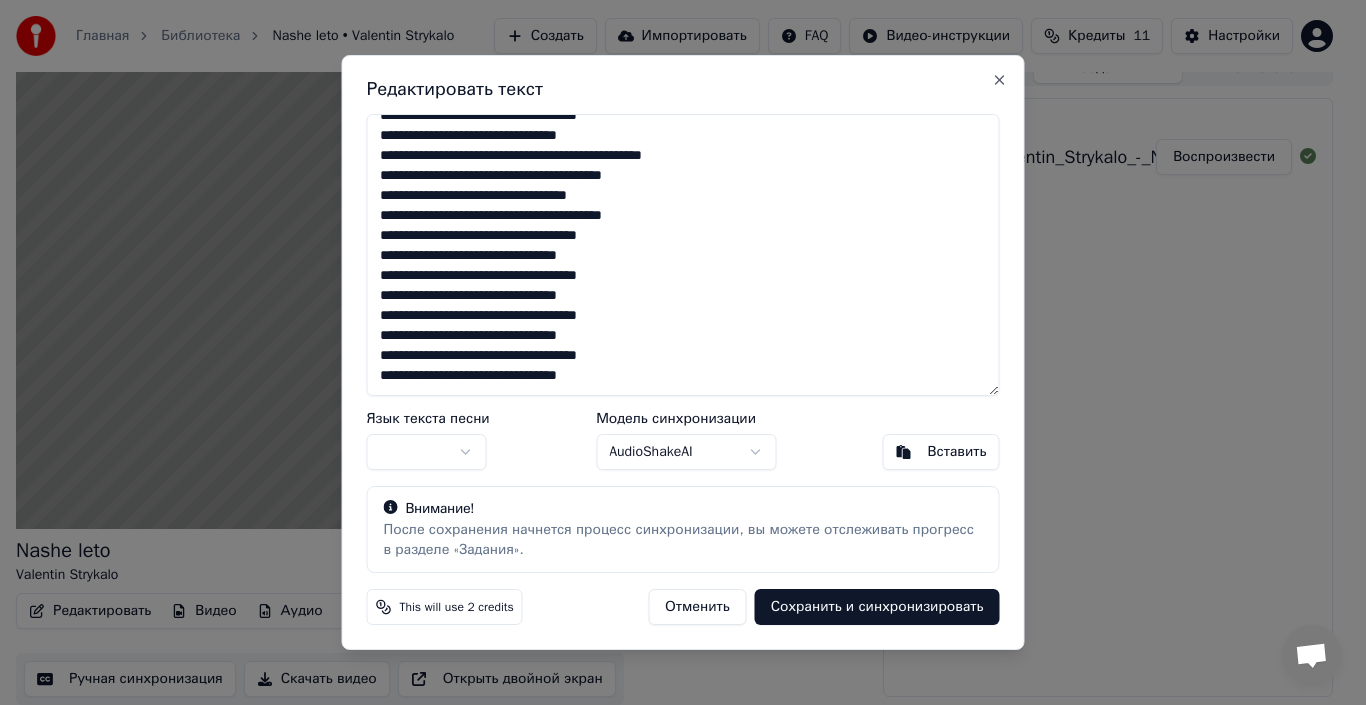 type on "**********" 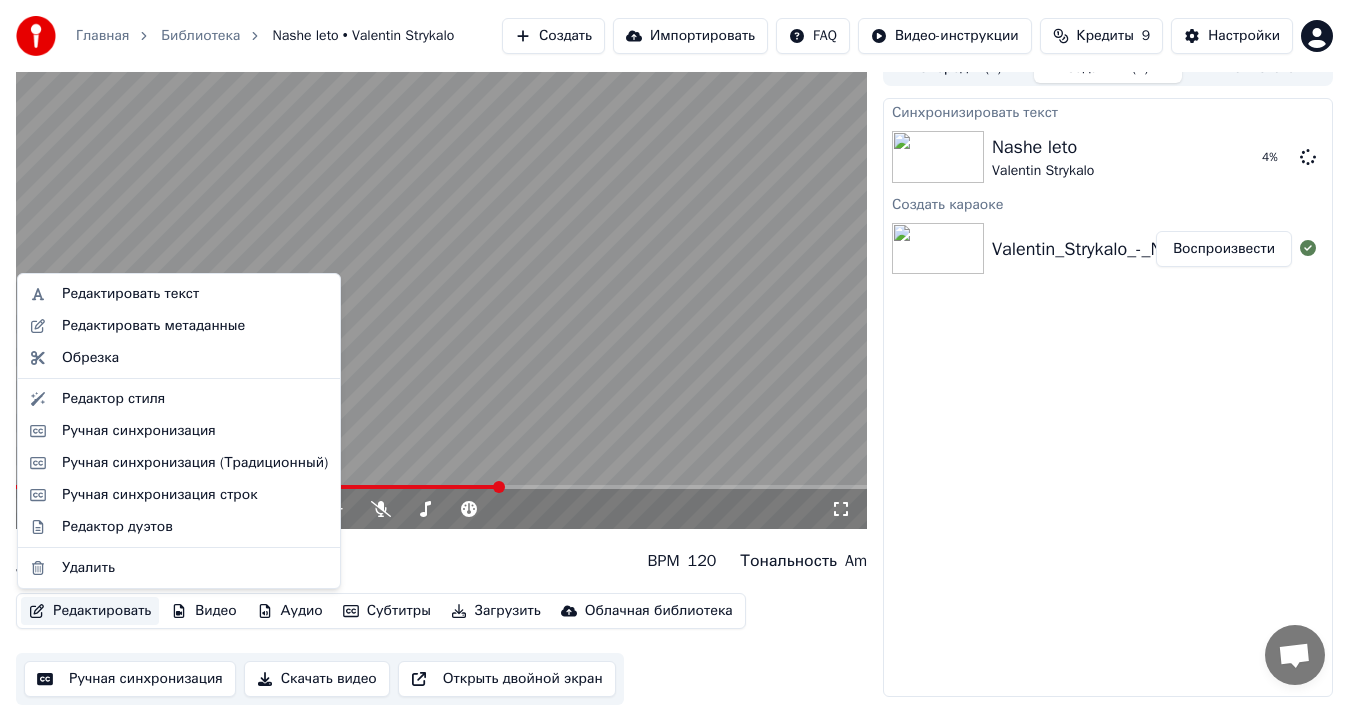click on "Редактировать" at bounding box center [90, 611] 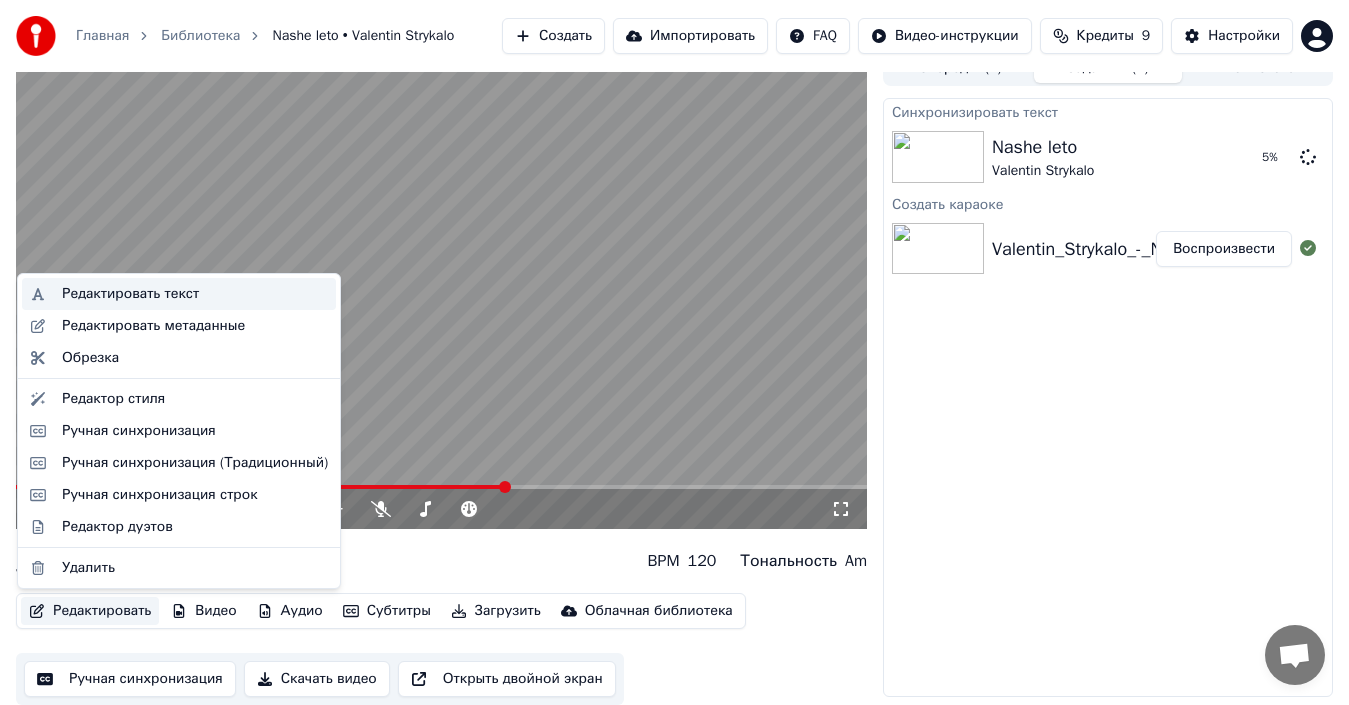 click on "Редактировать текст" at bounding box center [130, 294] 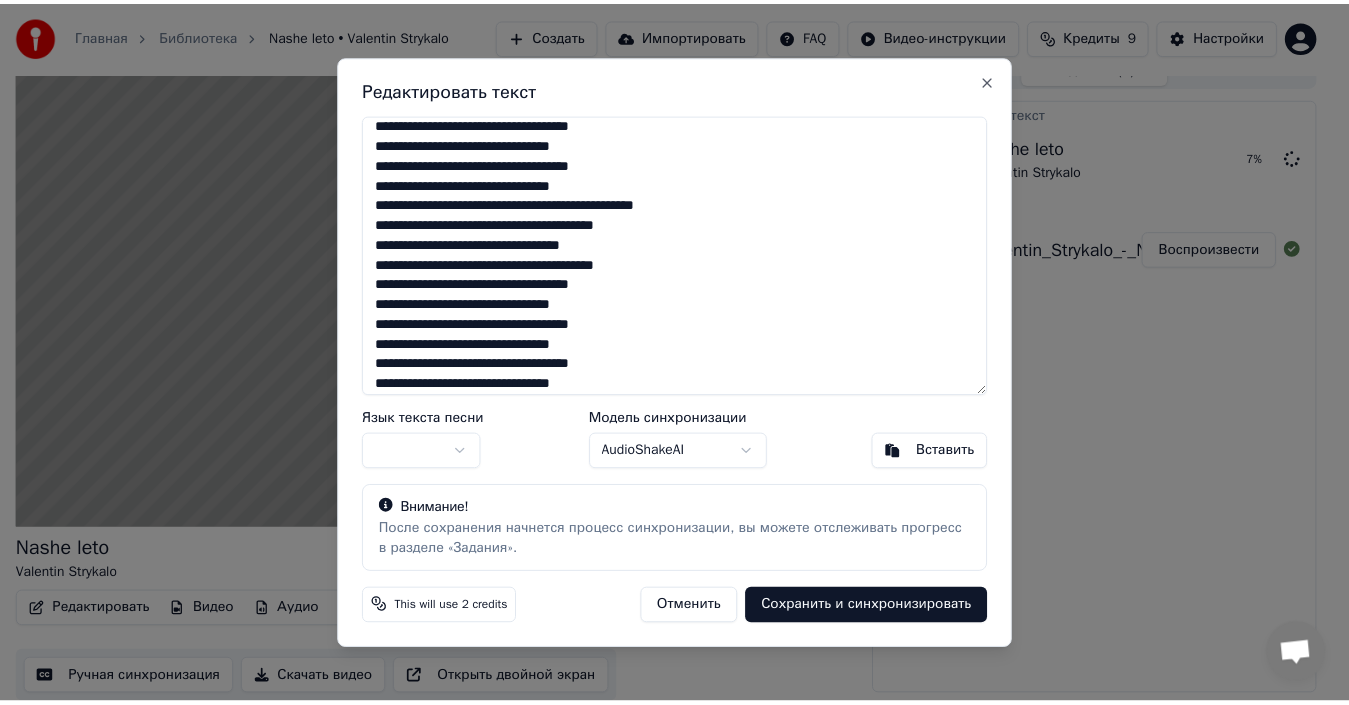 scroll, scrollTop: 135, scrollLeft: 0, axis: vertical 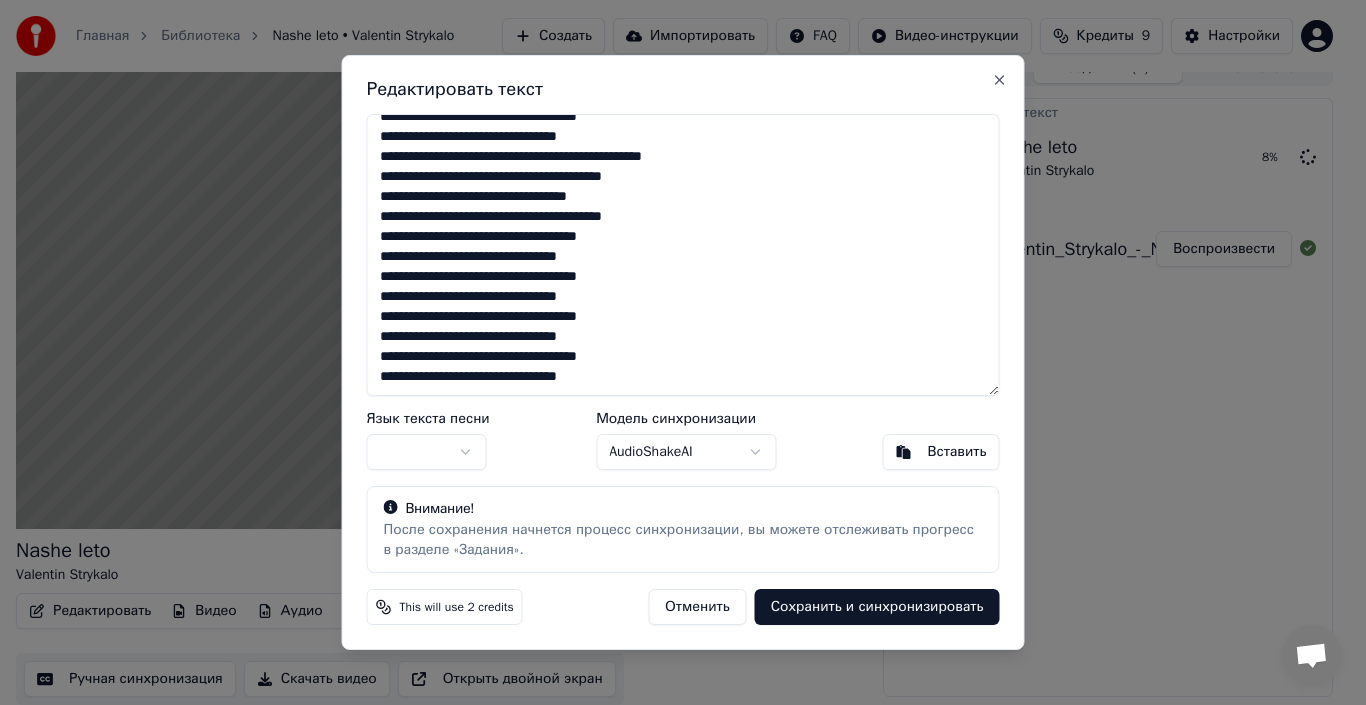 click on "Сохранить и синхронизировать" at bounding box center (877, 607) 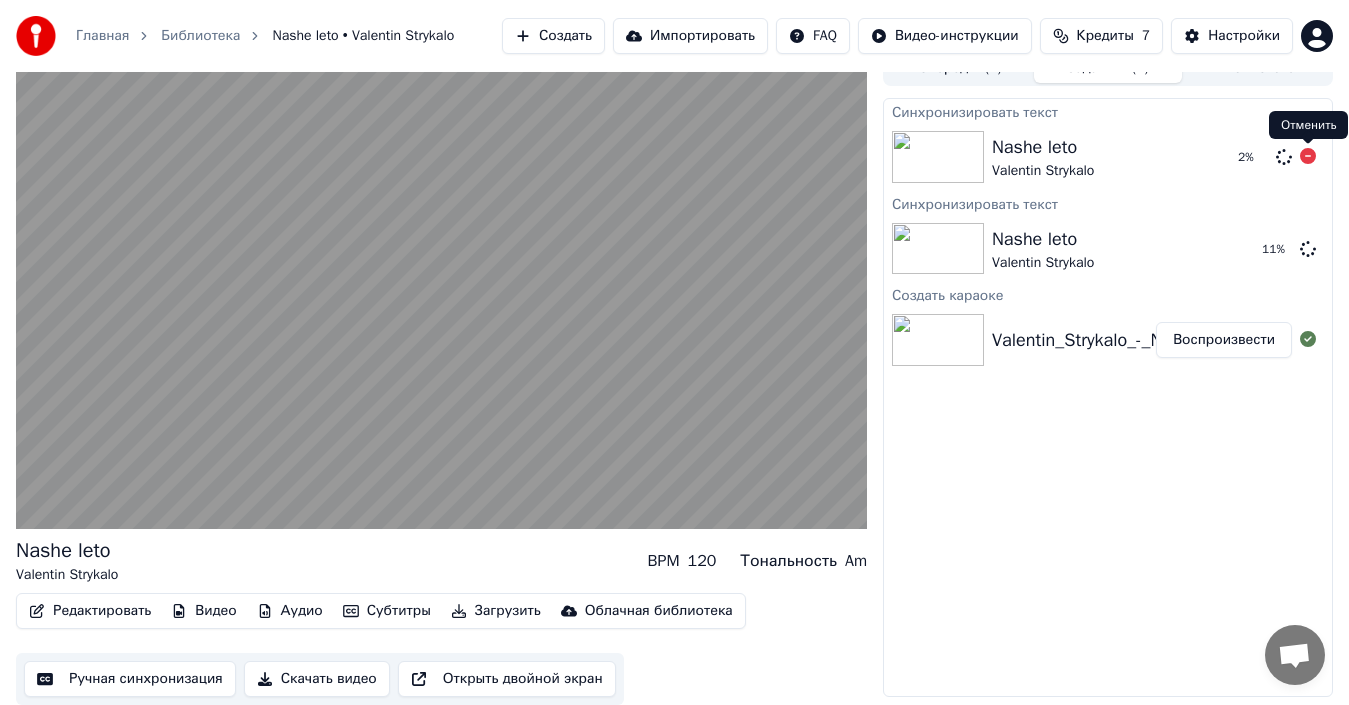 click at bounding box center [1308, 144] 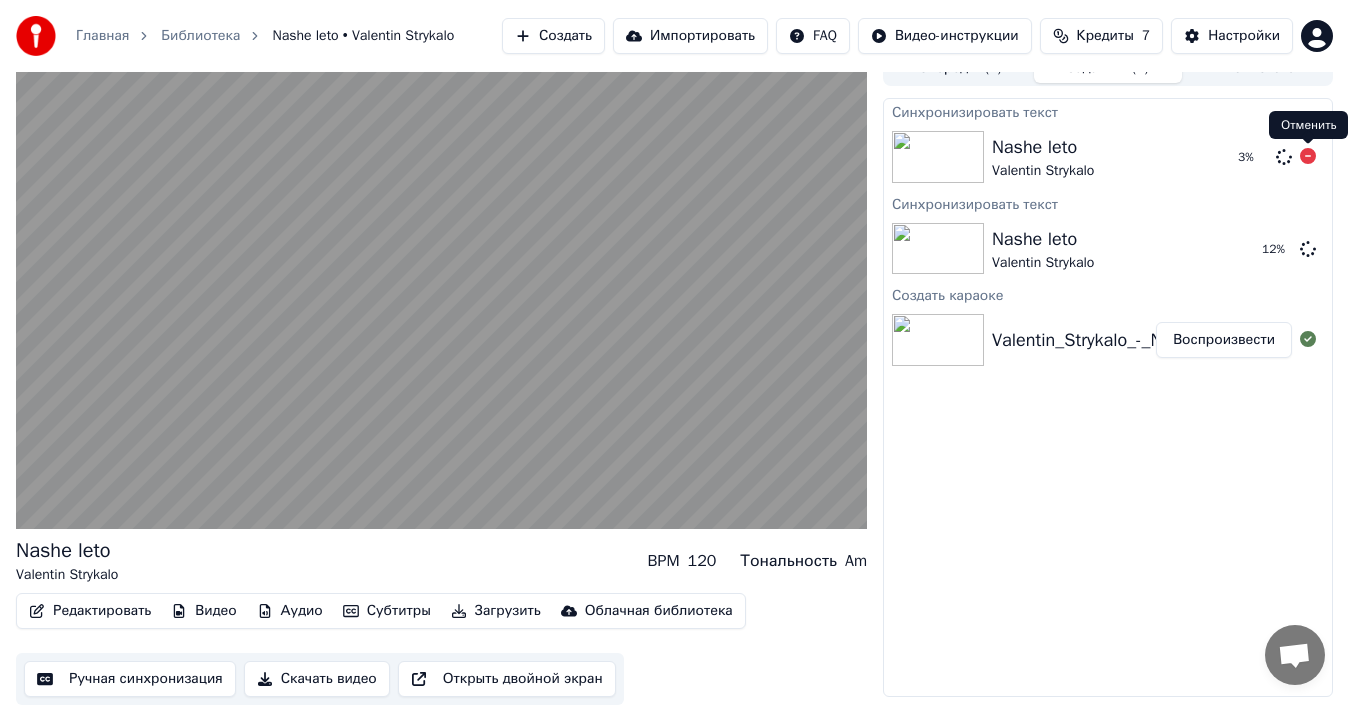 click 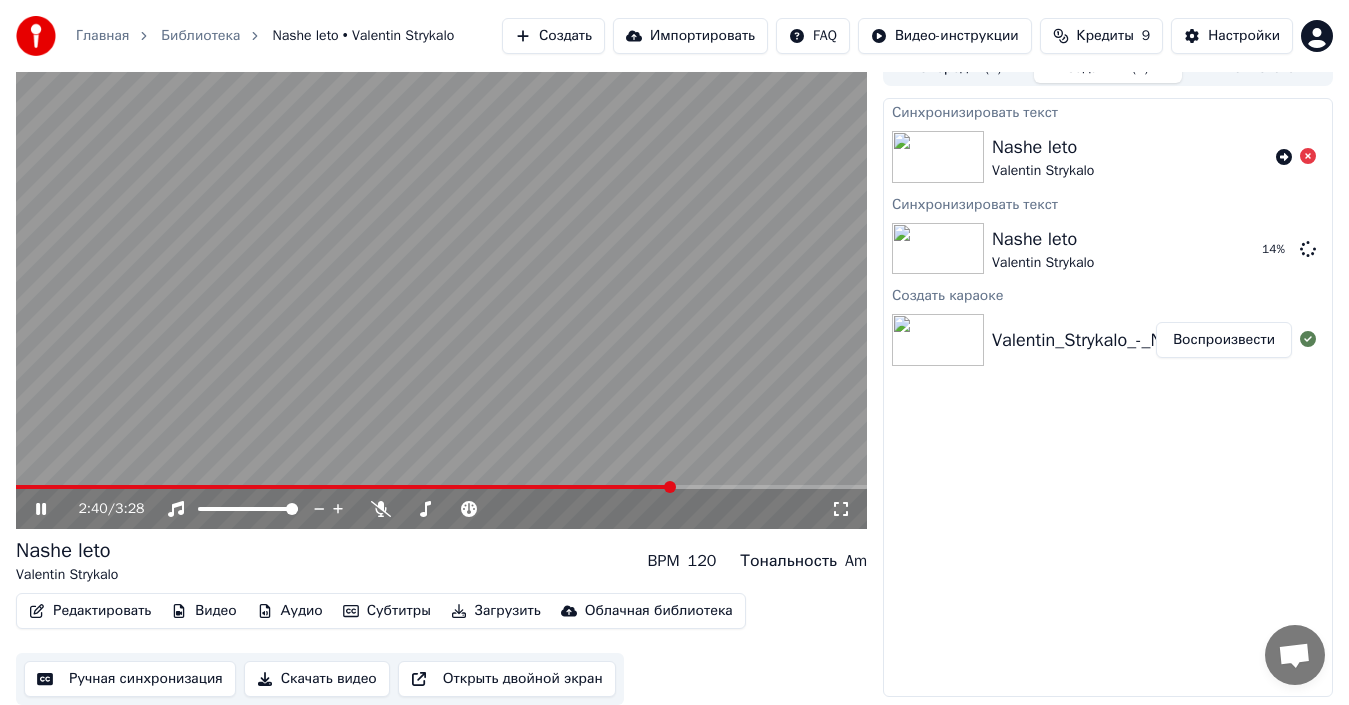 click 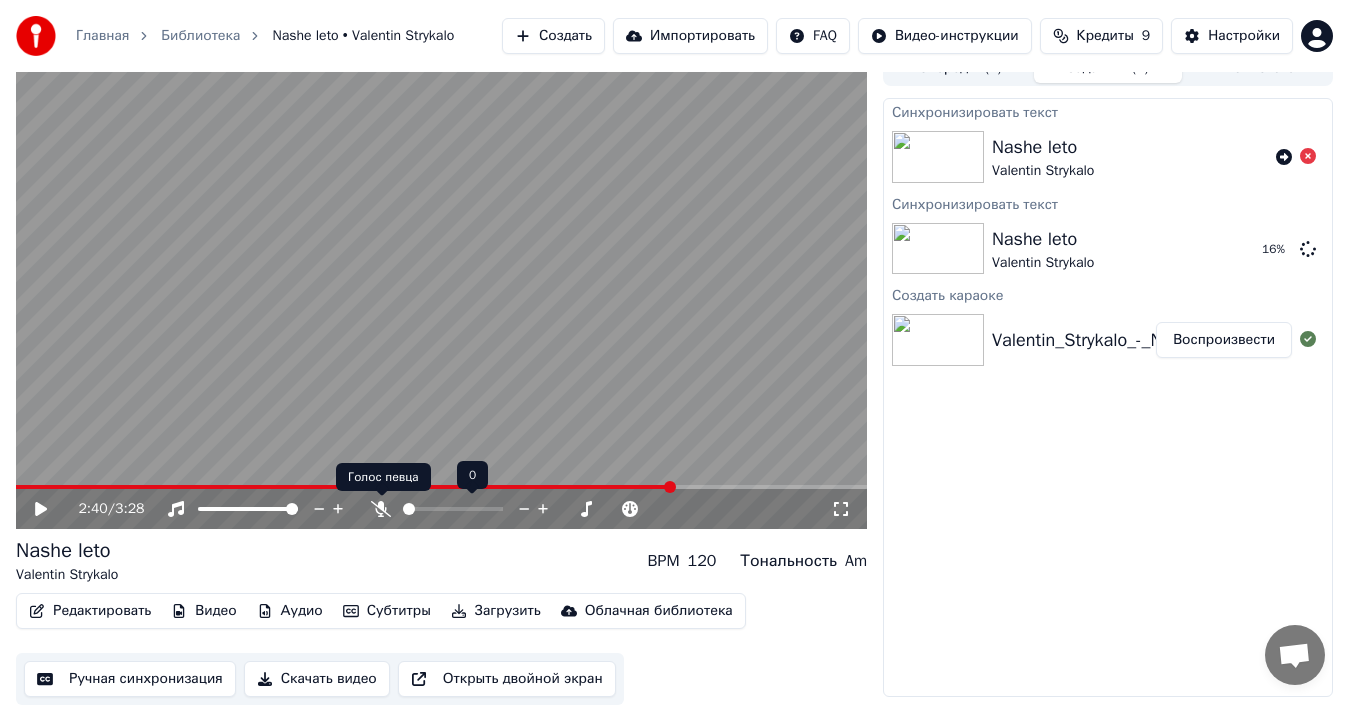 click 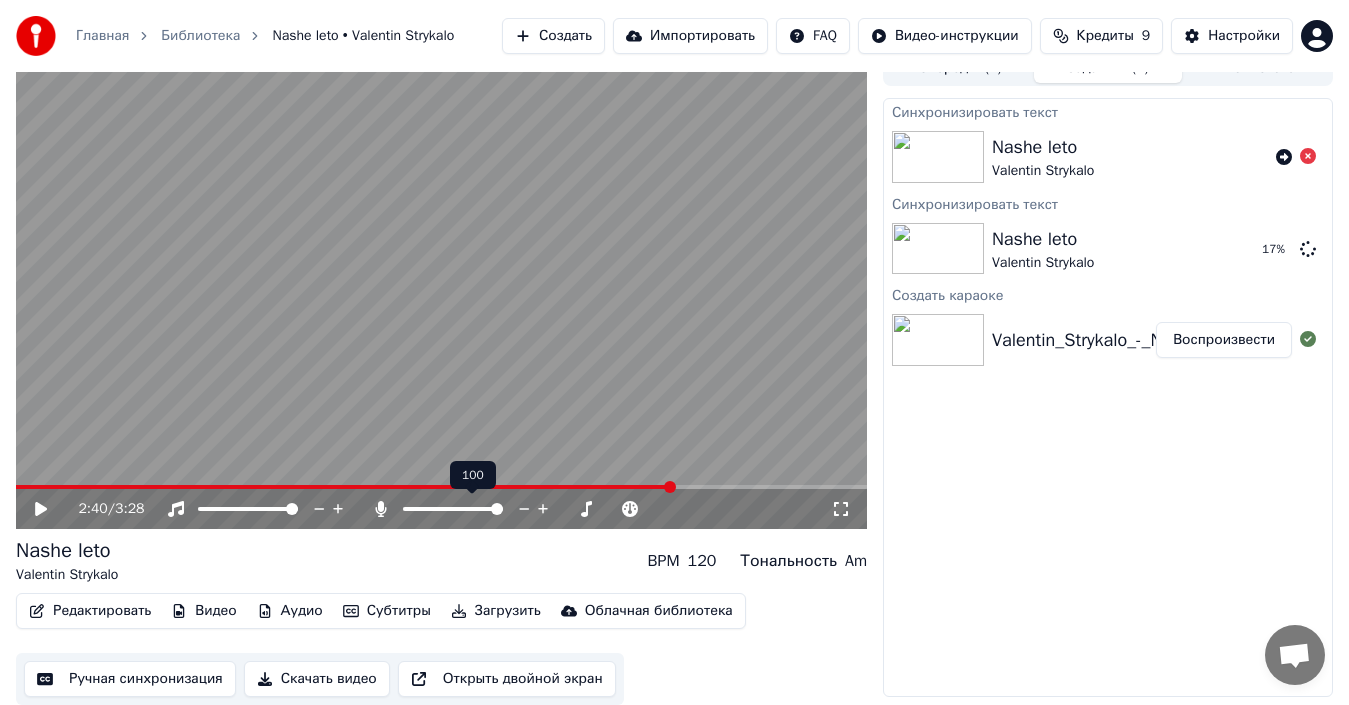 click 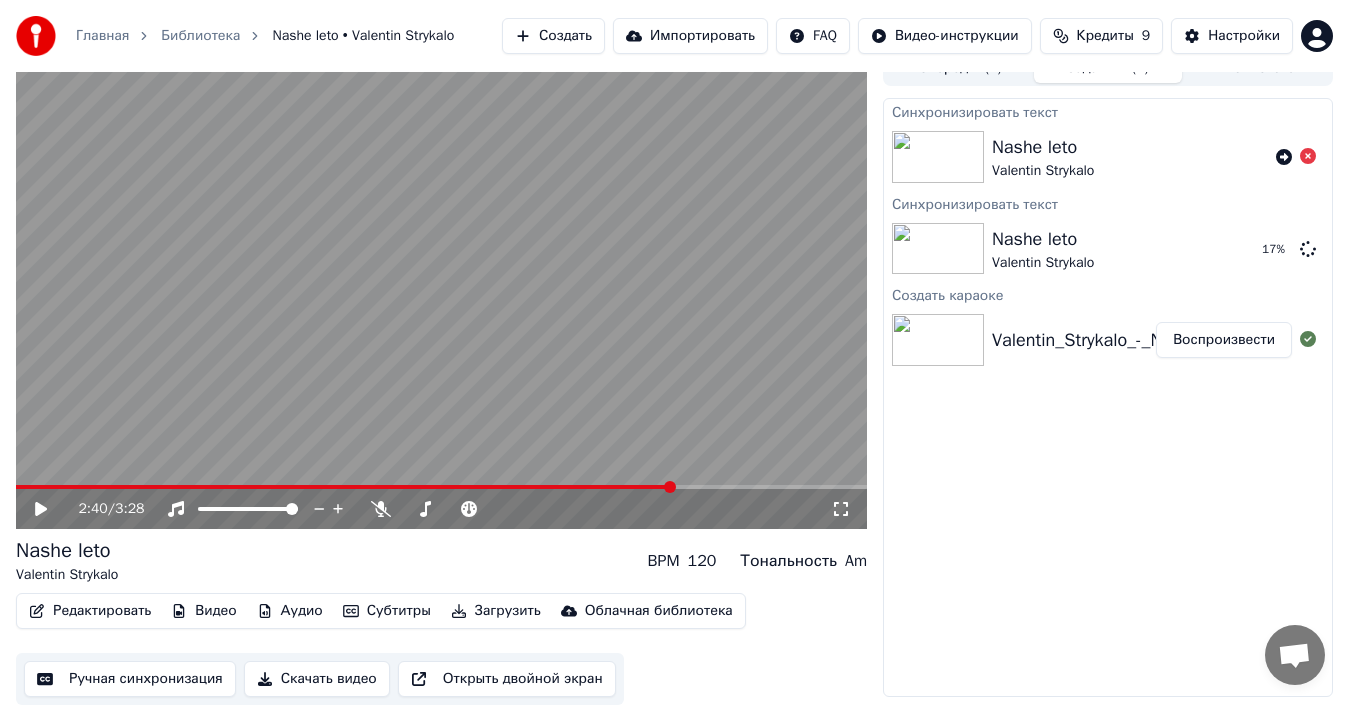 click 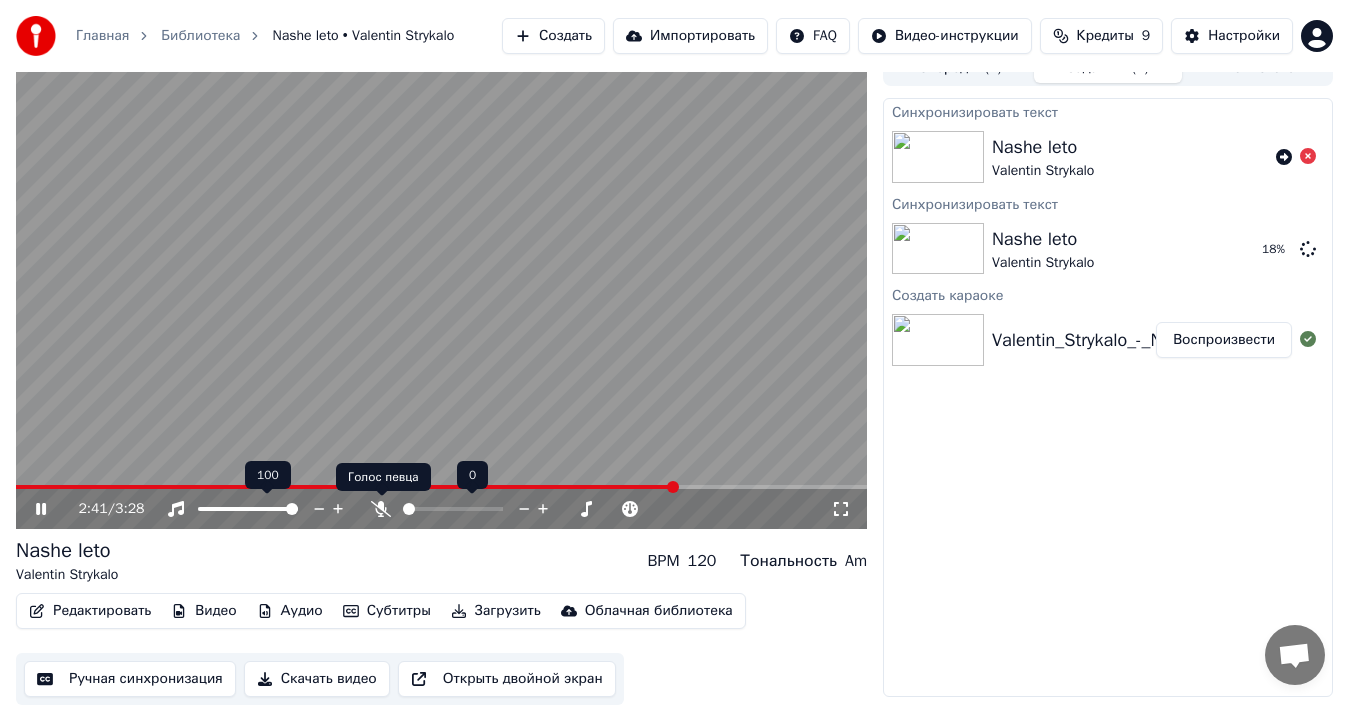 click at bounding box center [382, 496] 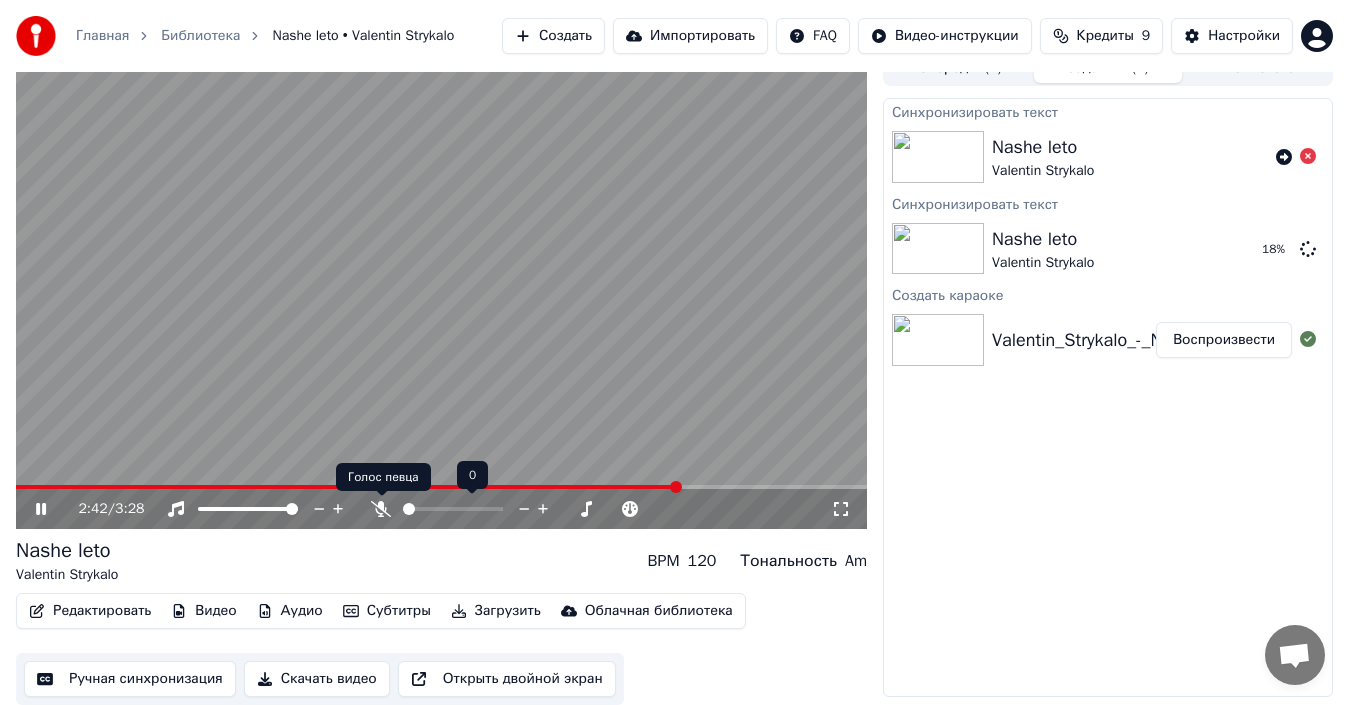 click 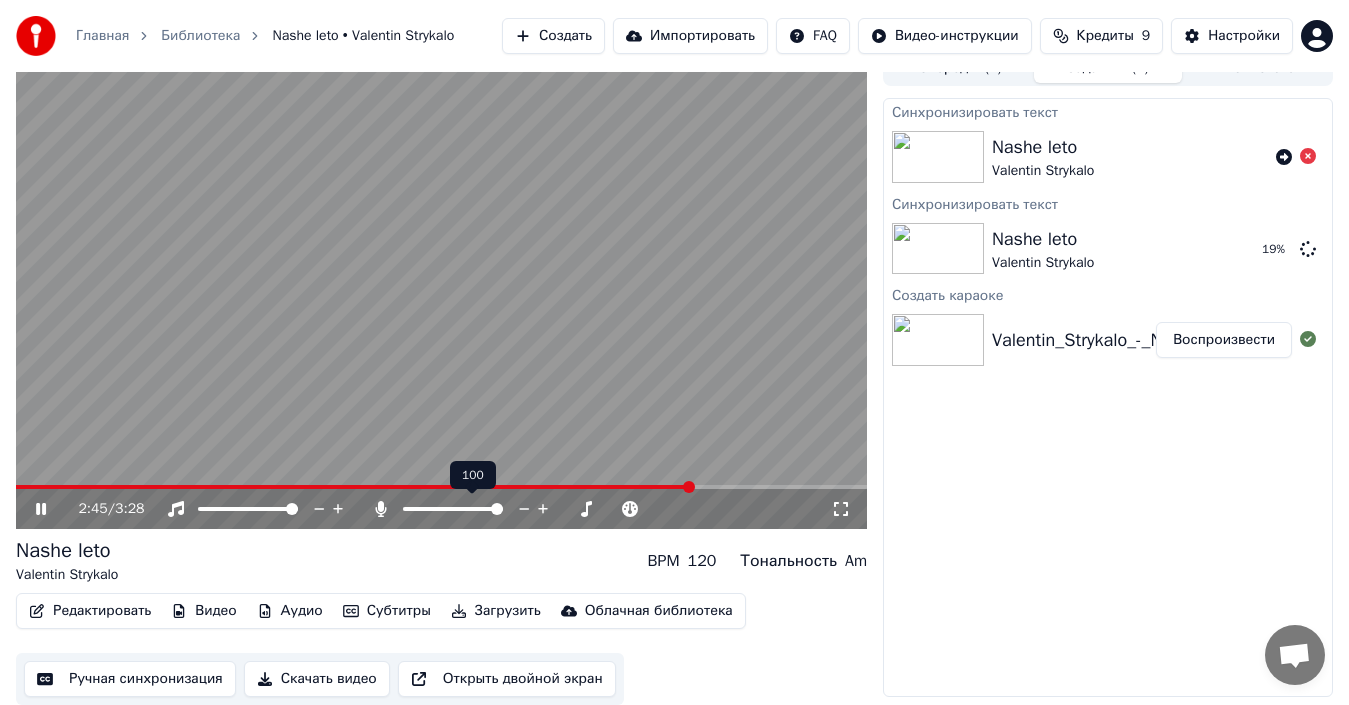 click at bounding box center (471, 509) 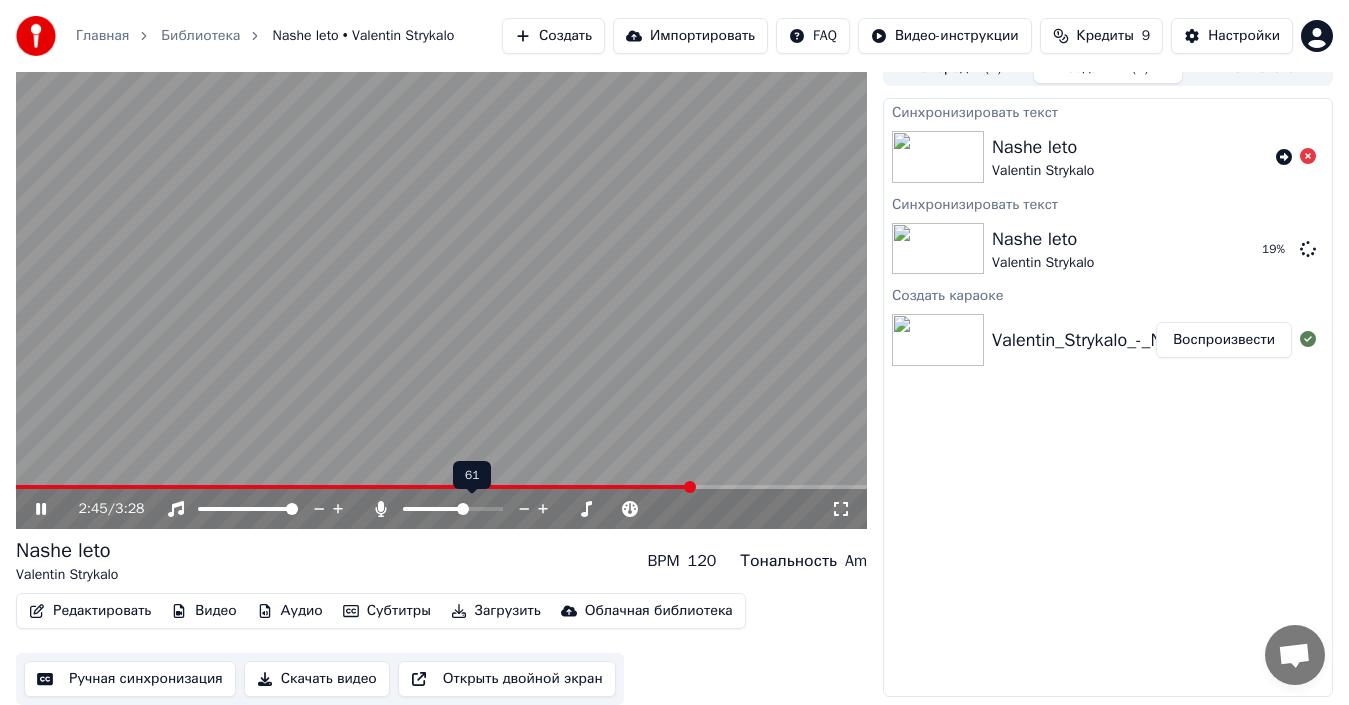 click at bounding box center [433, 509] 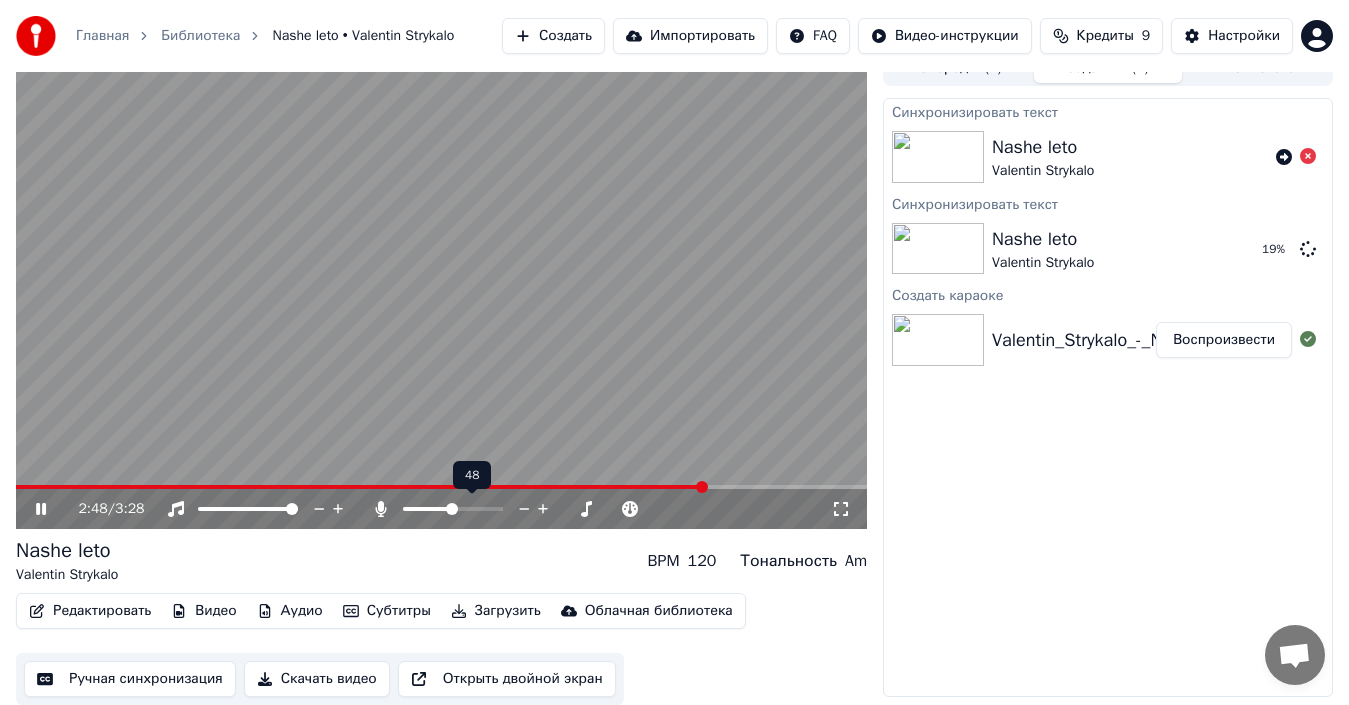 click at bounding box center [452, 509] 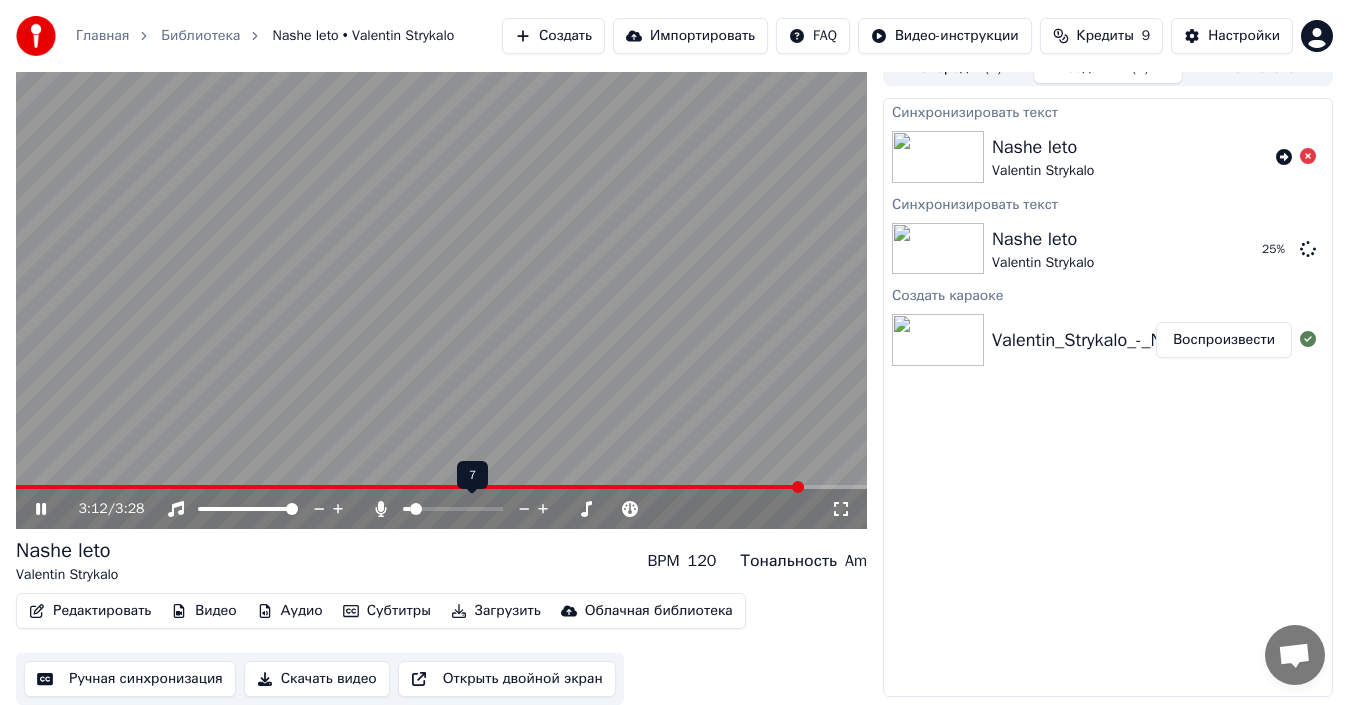 click at bounding box center [416, 509] 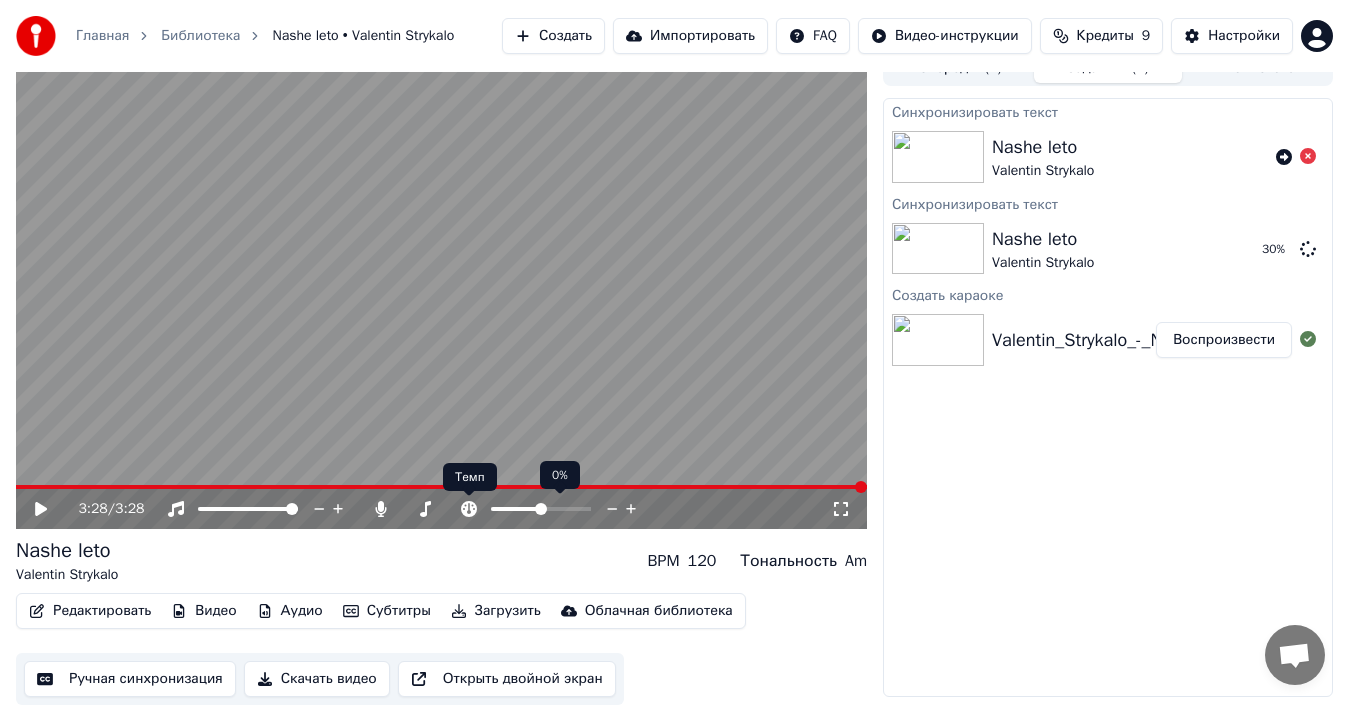 click 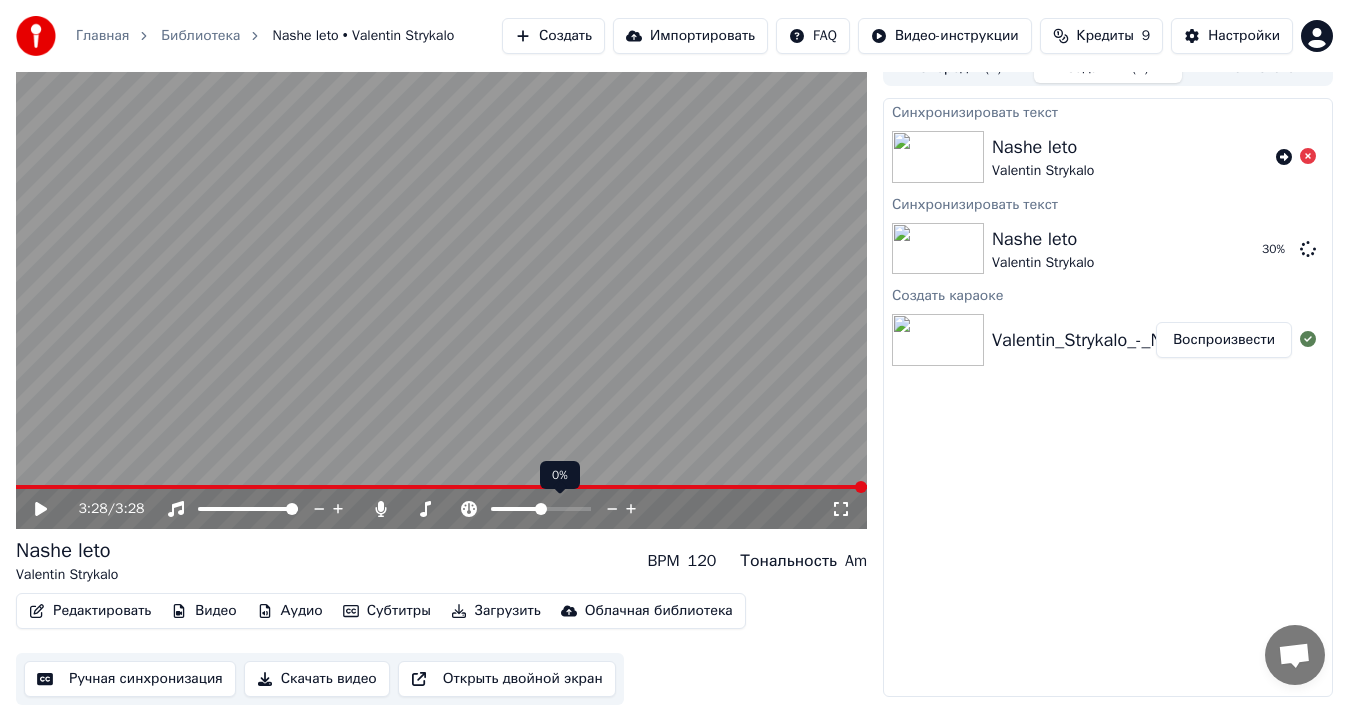 click 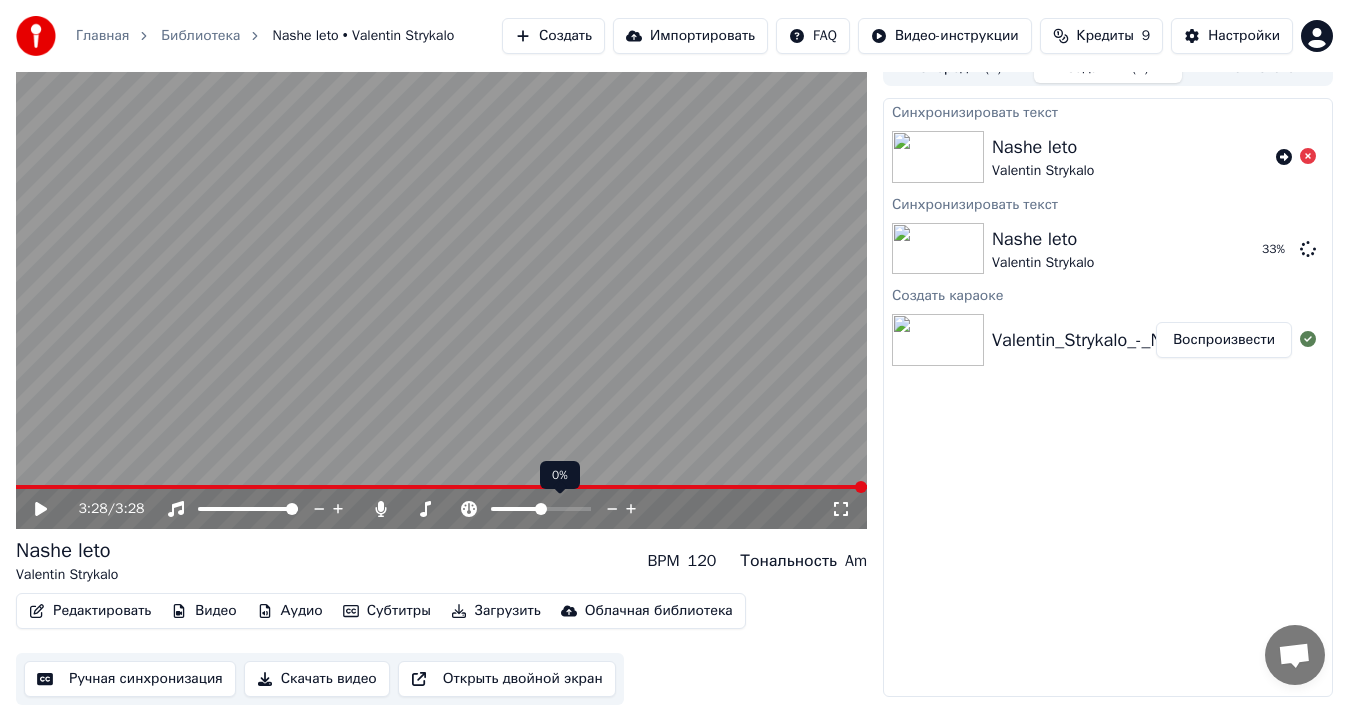 click at bounding box center [541, 509] 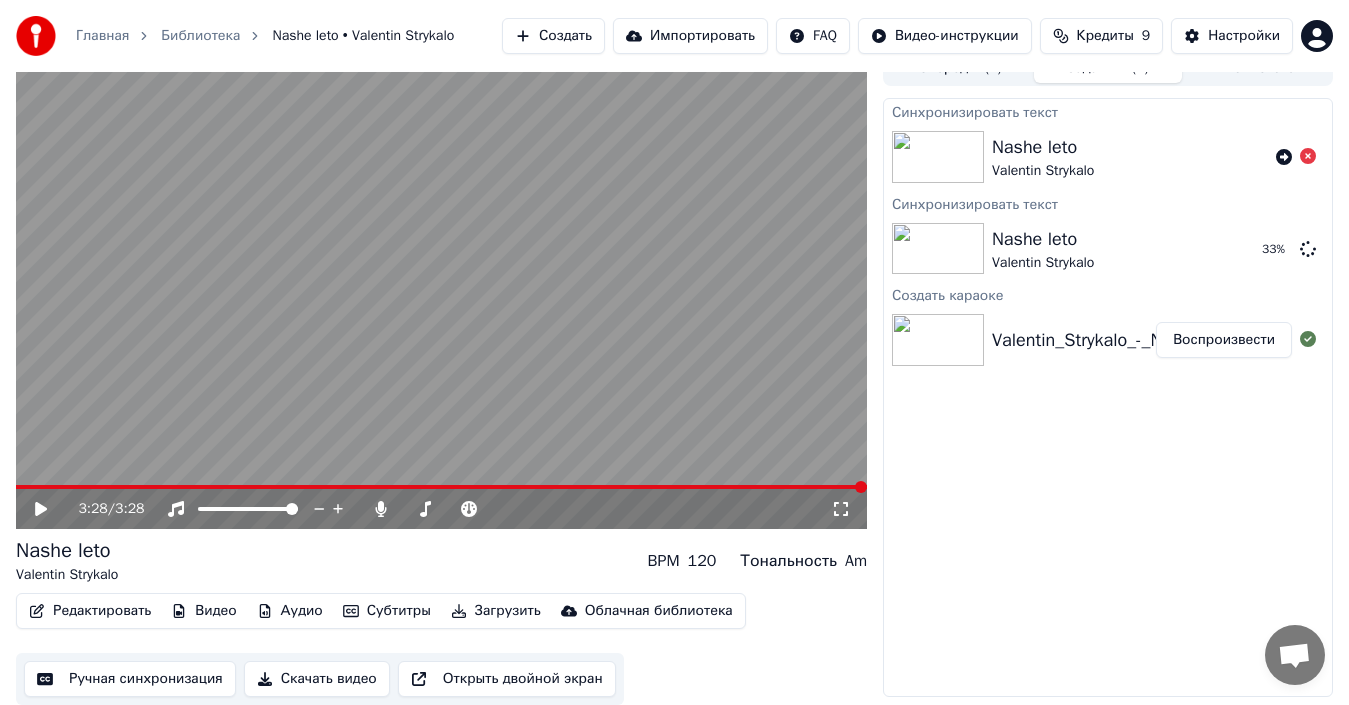 click on "Nashe leto Valentin Strykalo BPM 120 Тональность Am" at bounding box center [441, 561] 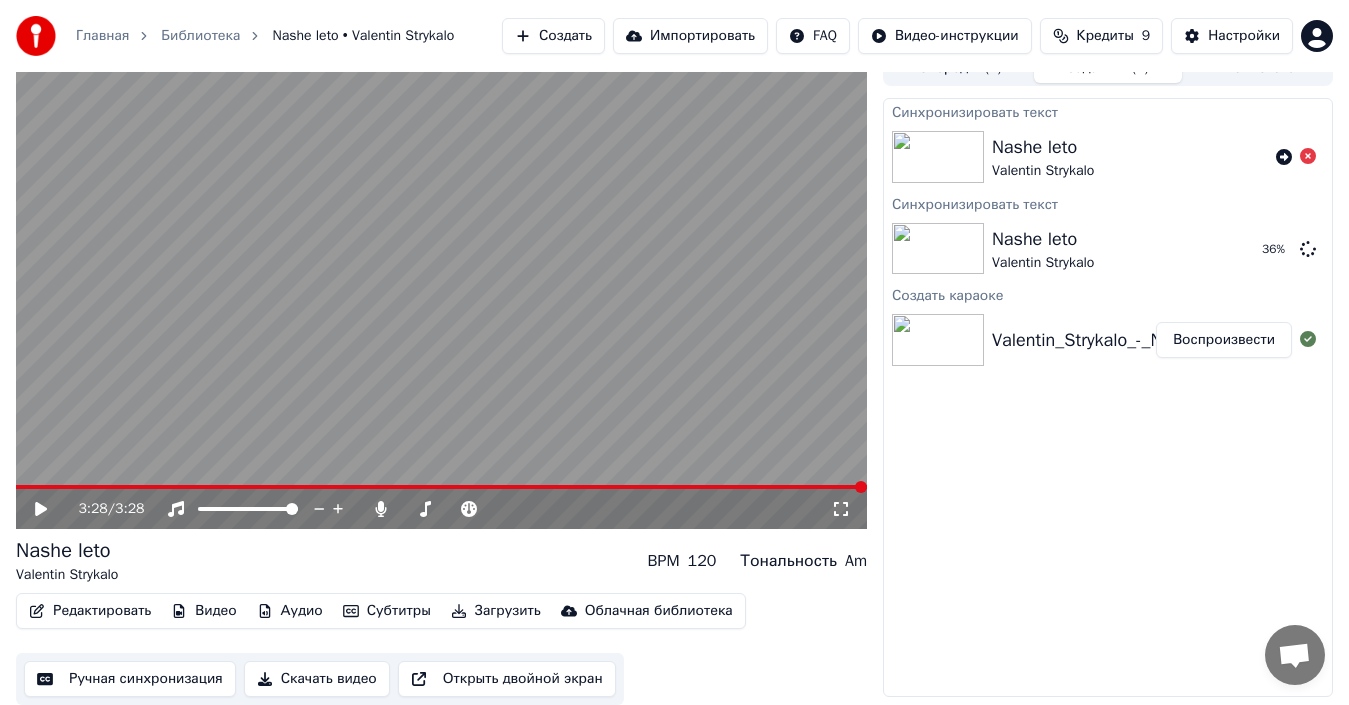 click on "Видео" at bounding box center (203, 611) 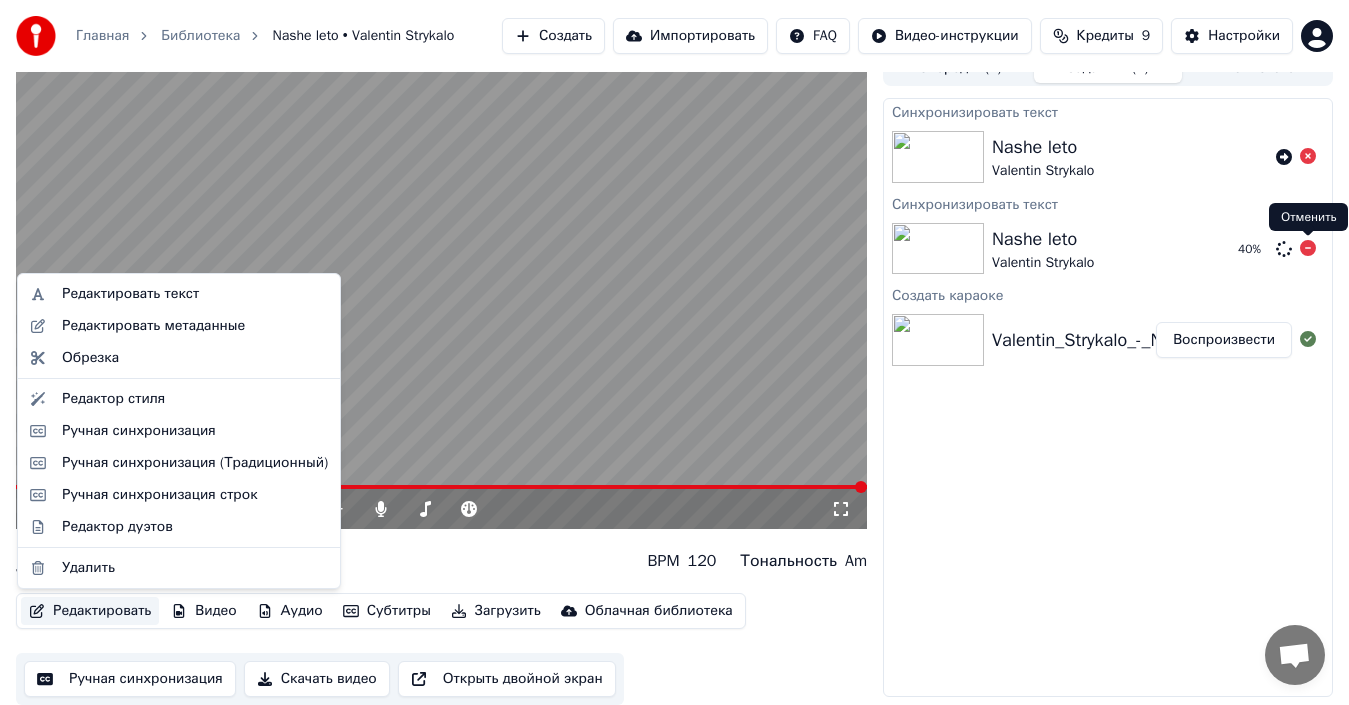 click 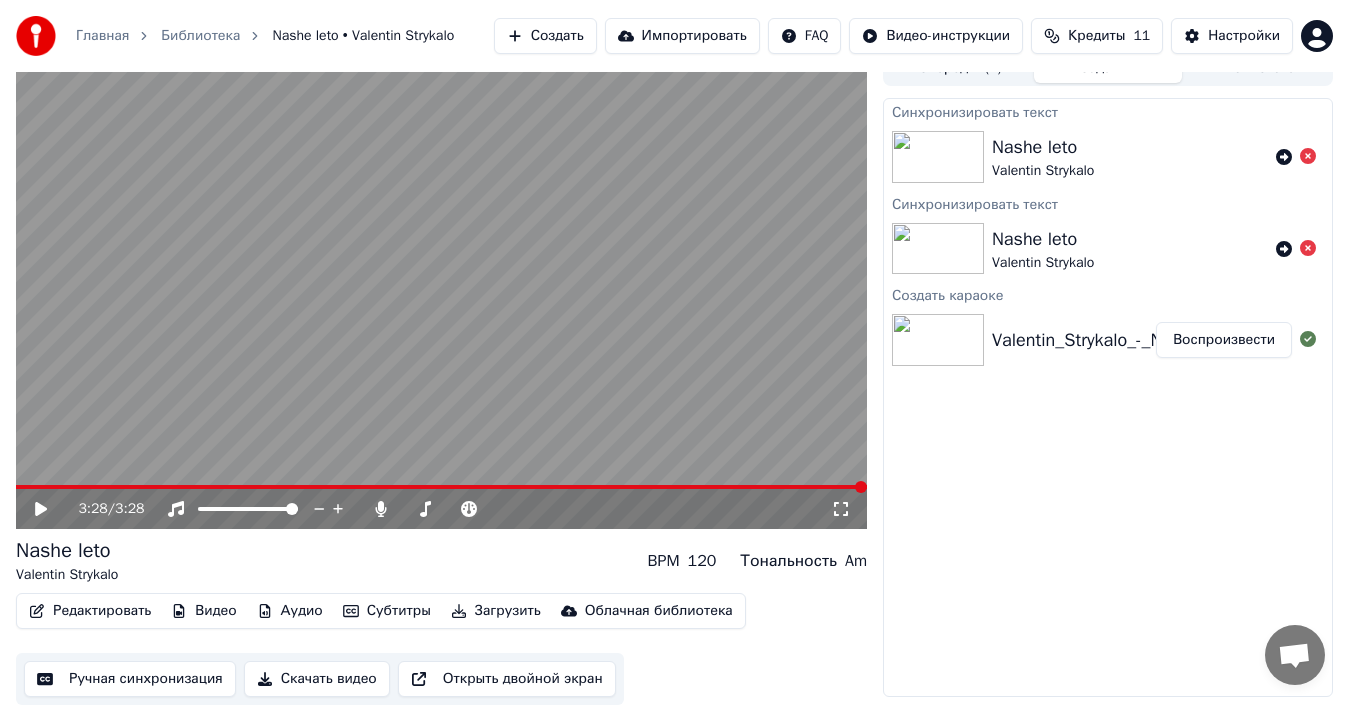 click on "Ручная синхронизация" at bounding box center (130, 679) 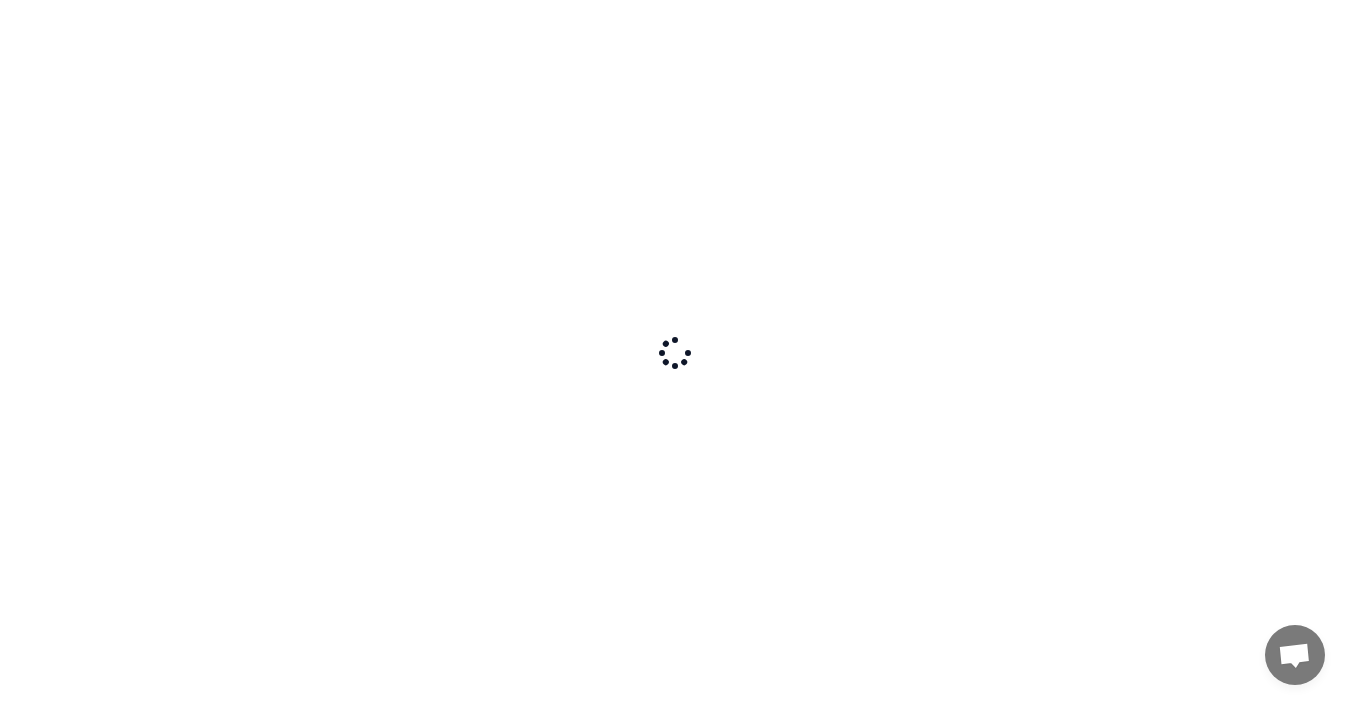 scroll, scrollTop: 0, scrollLeft: 0, axis: both 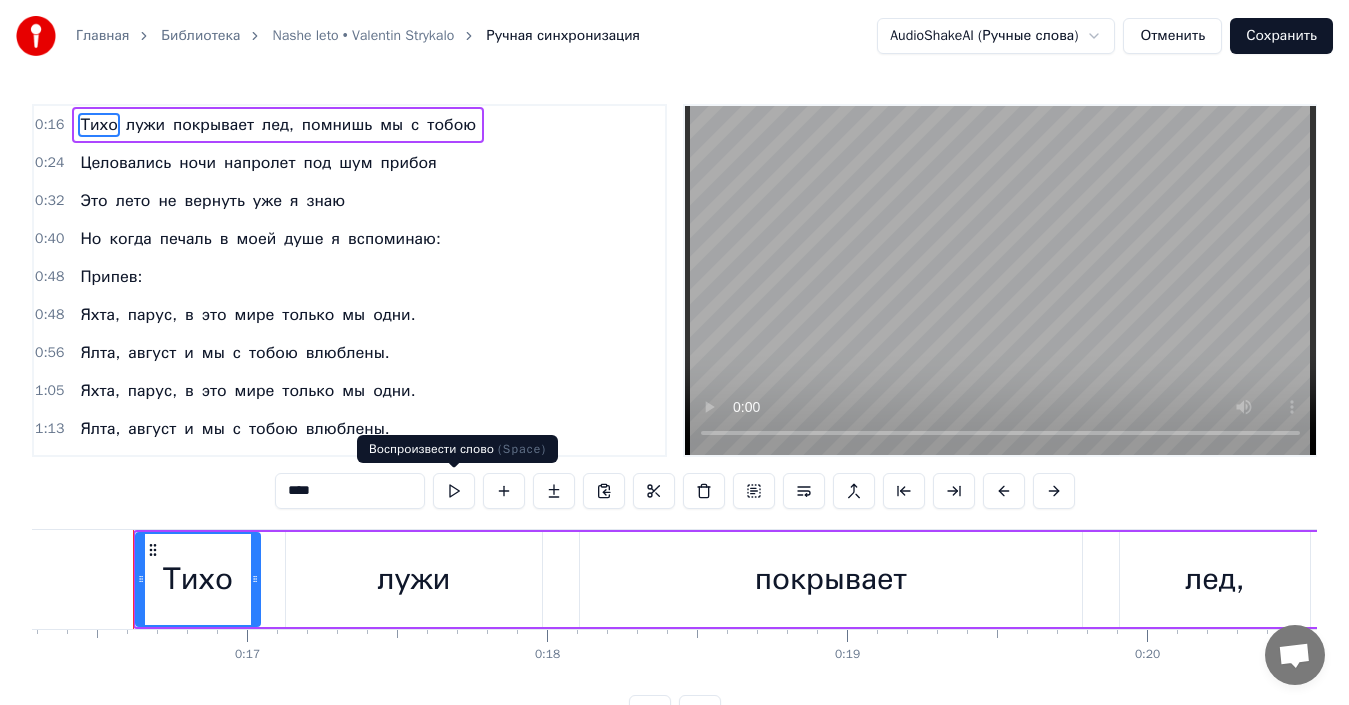 click at bounding box center (454, 491) 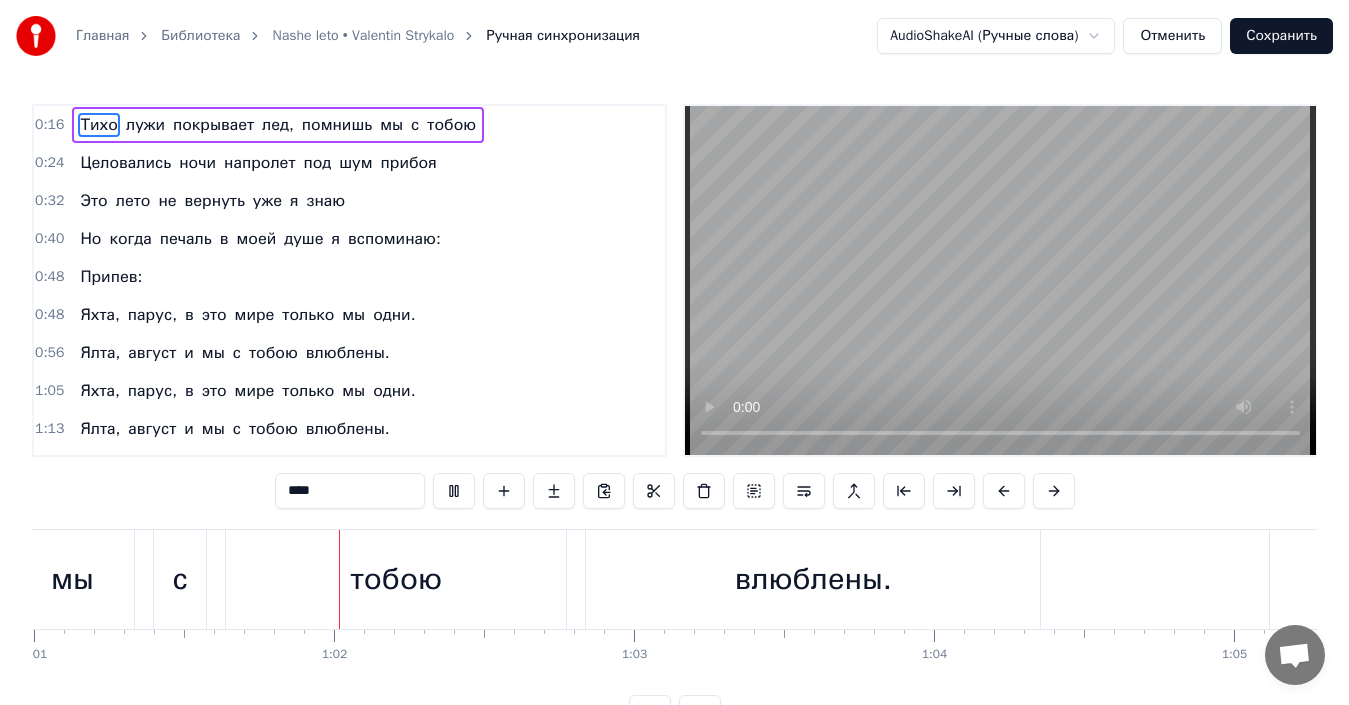 scroll, scrollTop: 0, scrollLeft: 18355, axis: horizontal 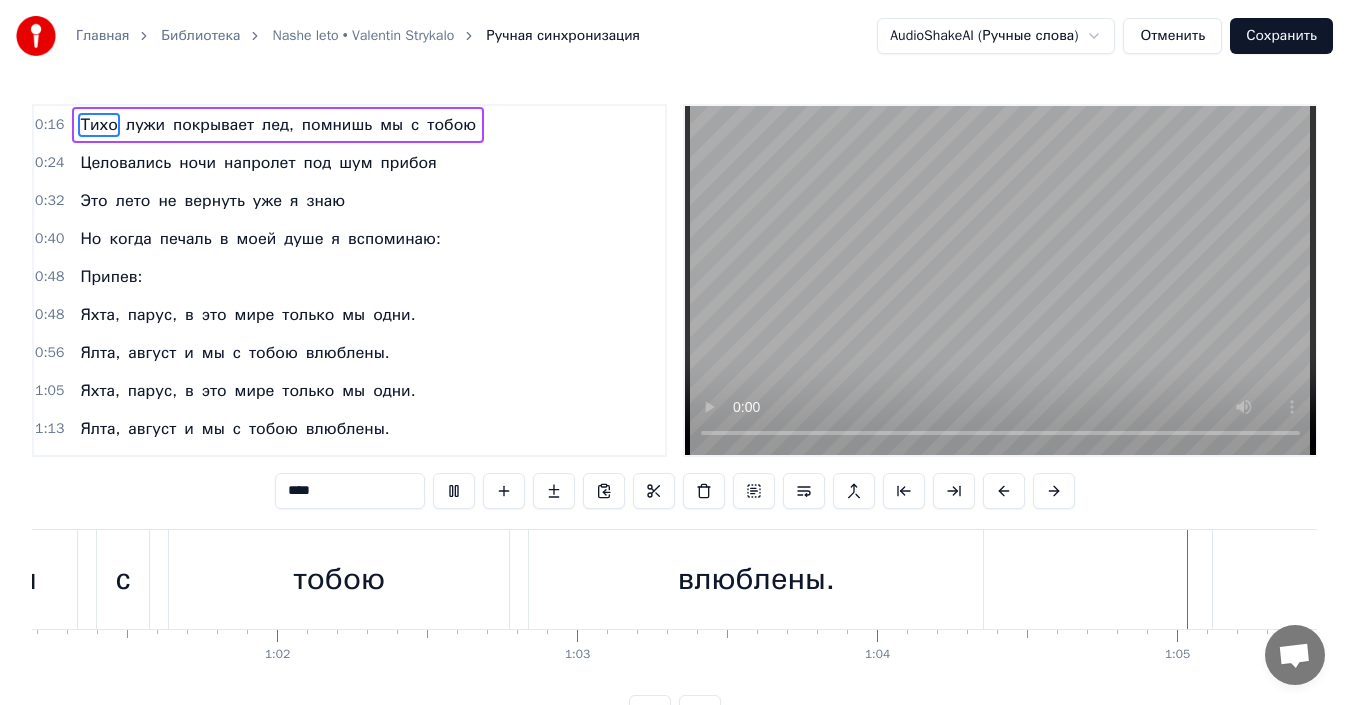 click on "Целовались" at bounding box center (125, 163) 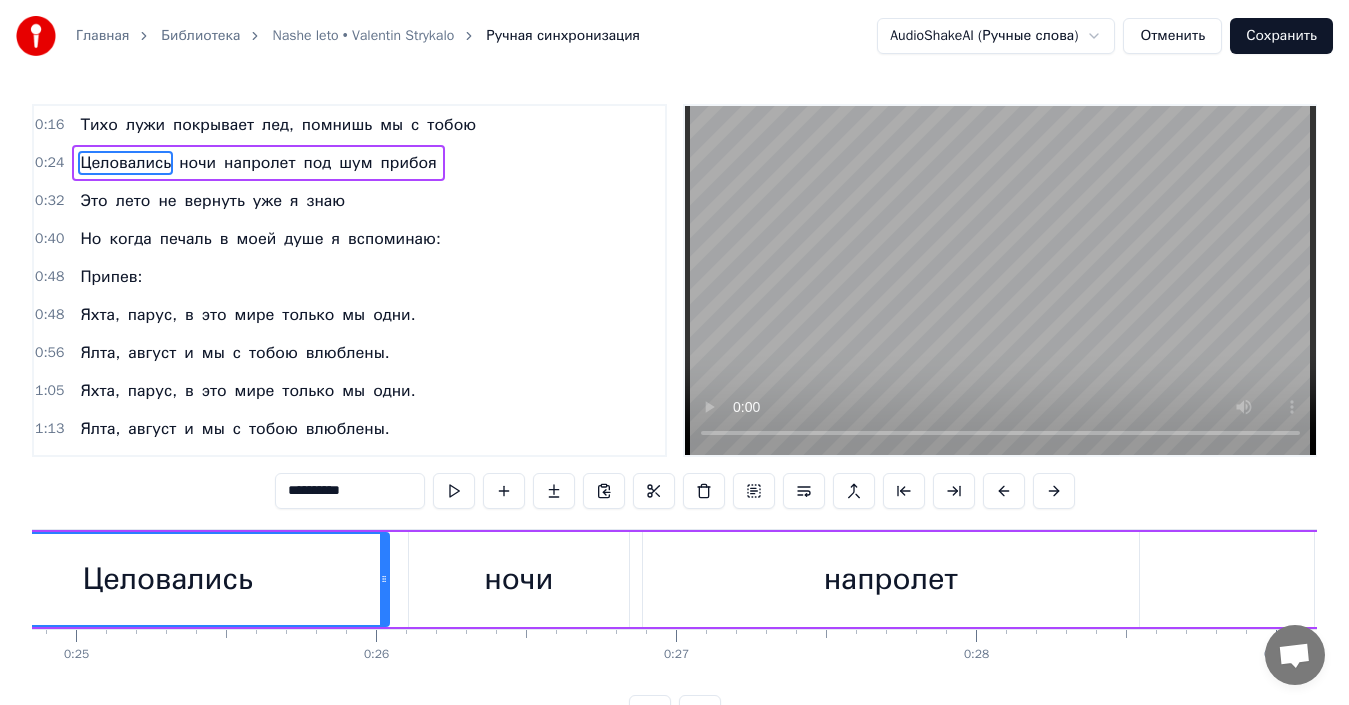 scroll, scrollTop: 0, scrollLeft: 7267, axis: horizontal 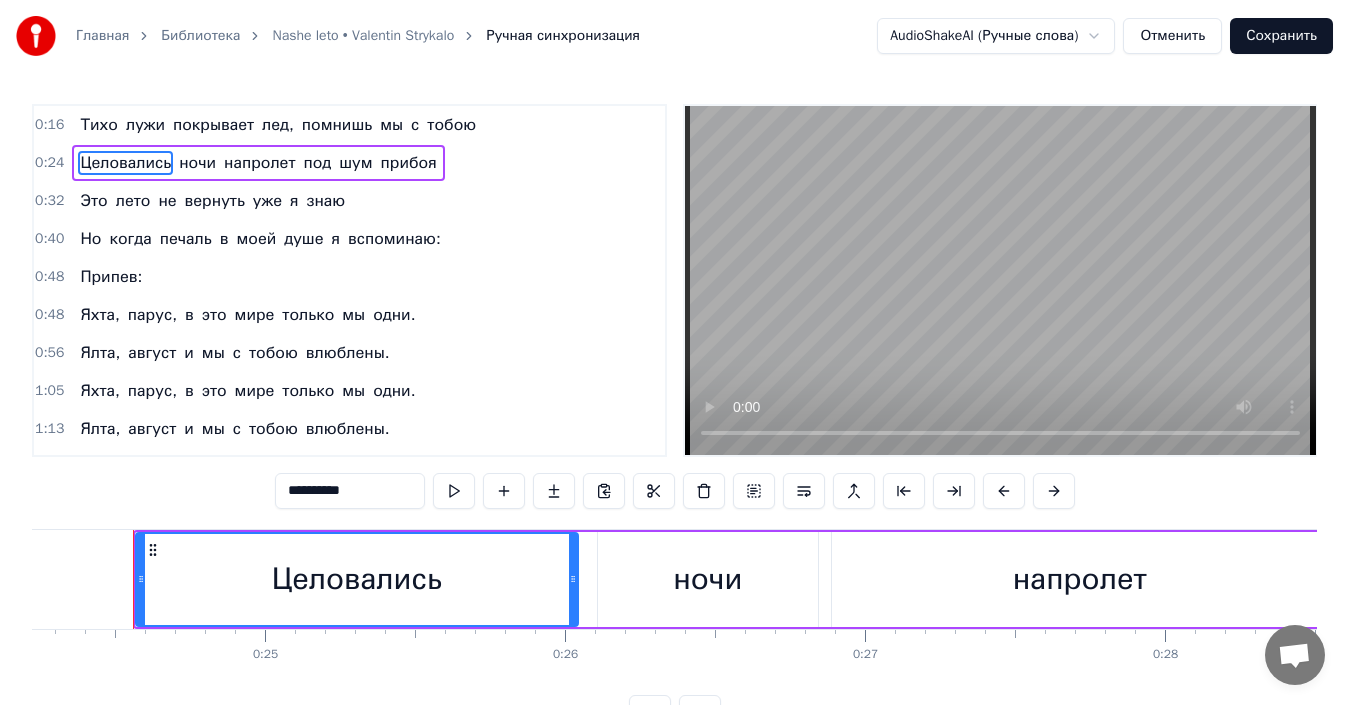 click on "Припев:" at bounding box center [111, 277] 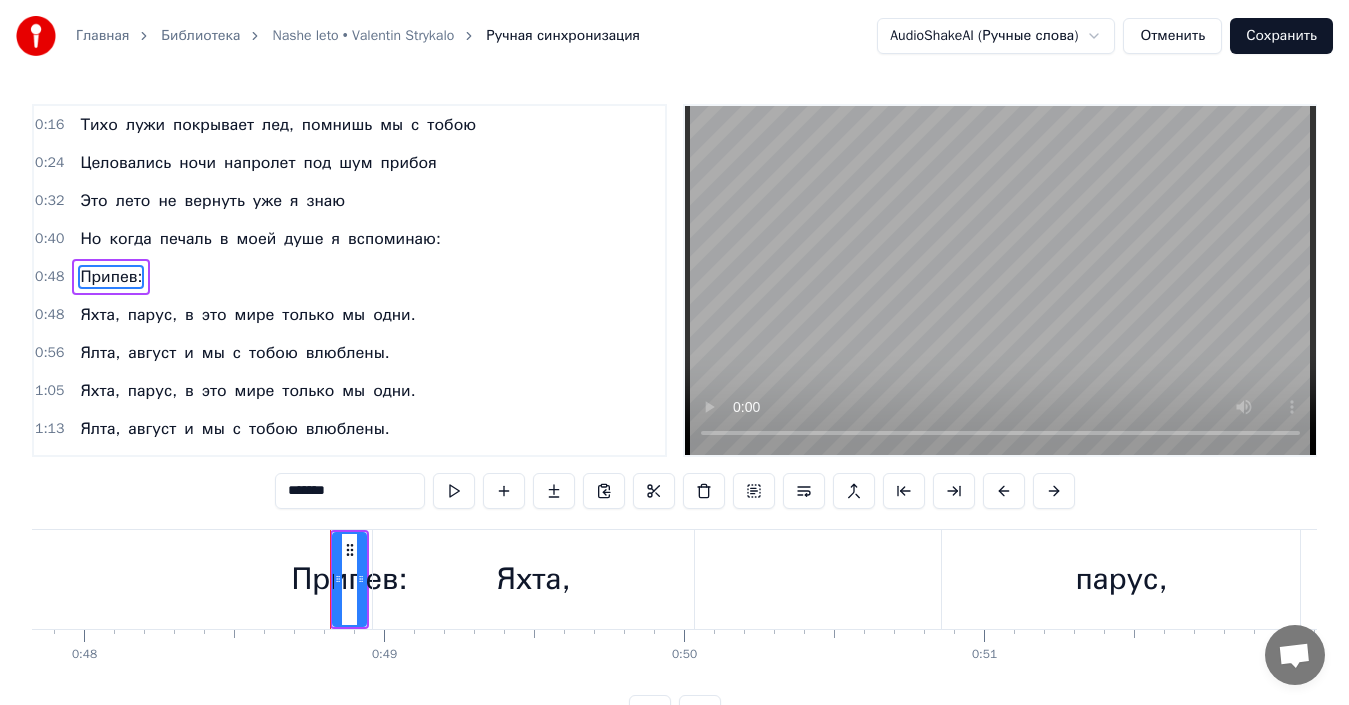 scroll, scrollTop: 0, scrollLeft: 14545, axis: horizontal 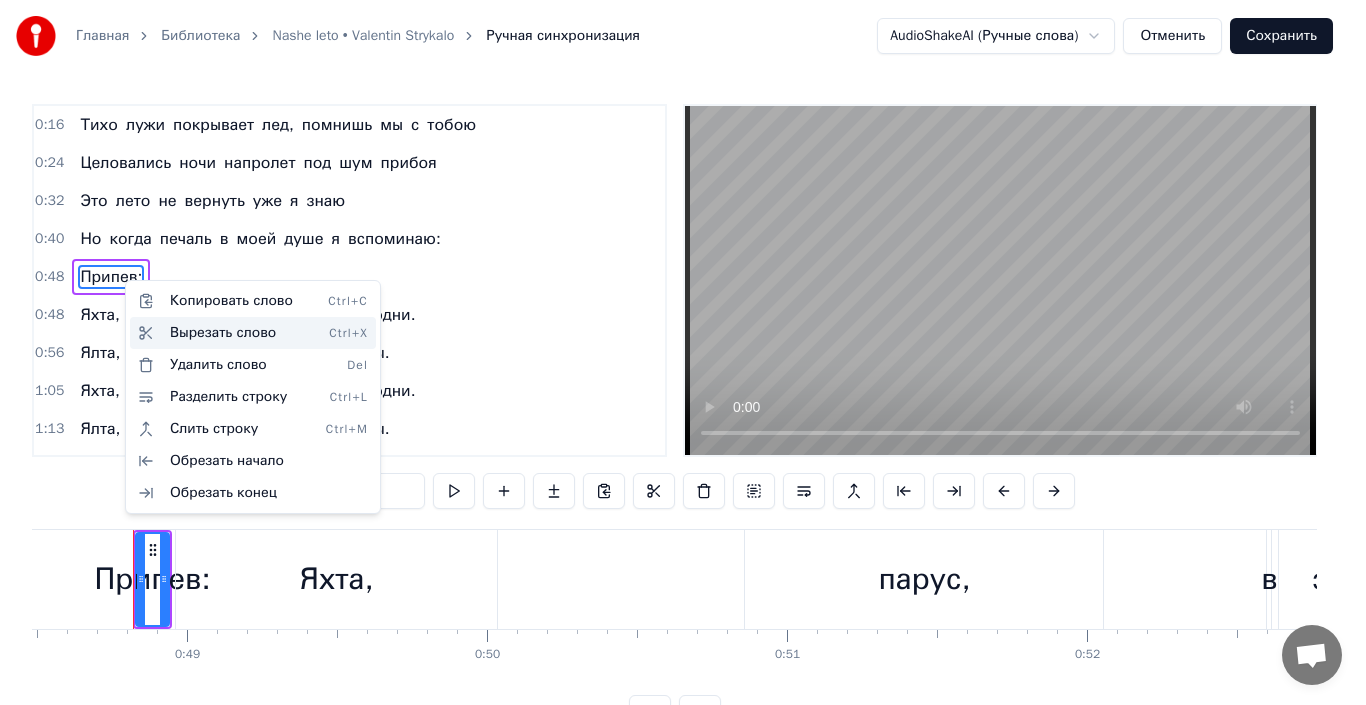 click on "Вырезать слово Ctrl+X" at bounding box center (253, 333) 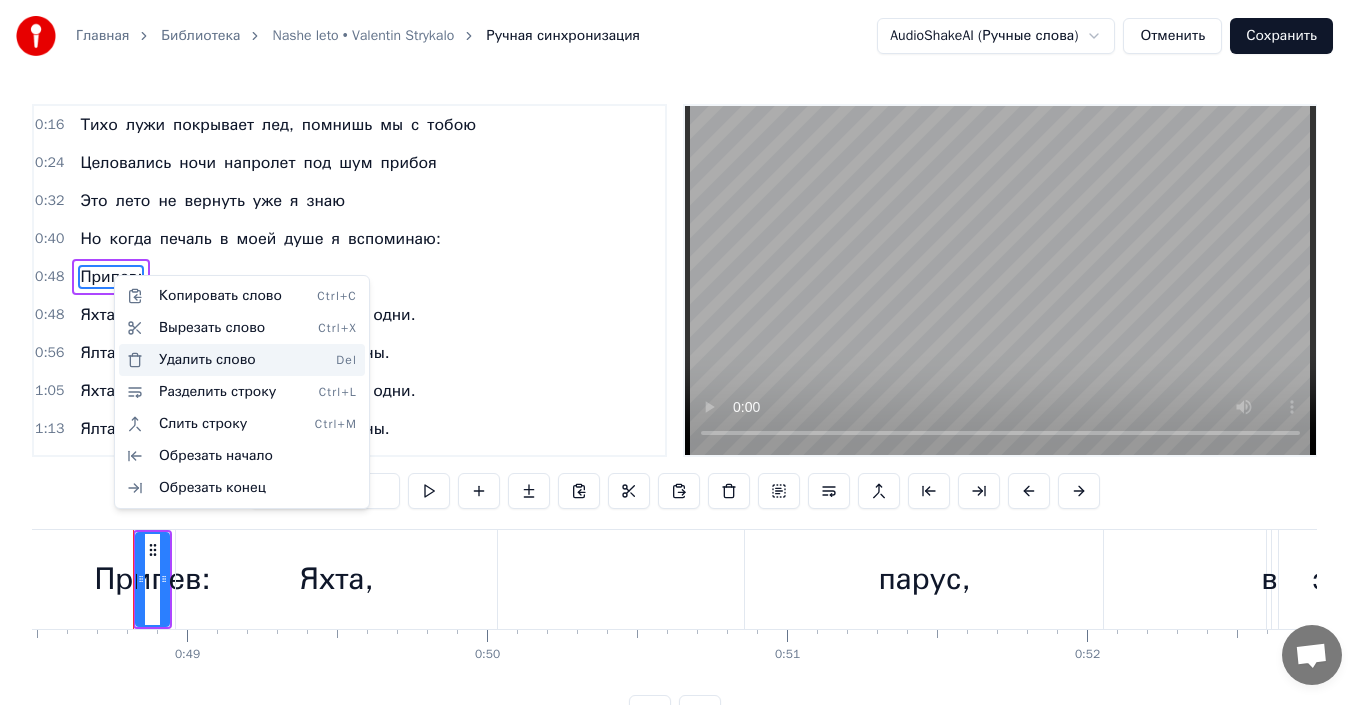 click on "Удалить слово Del" at bounding box center (242, 360) 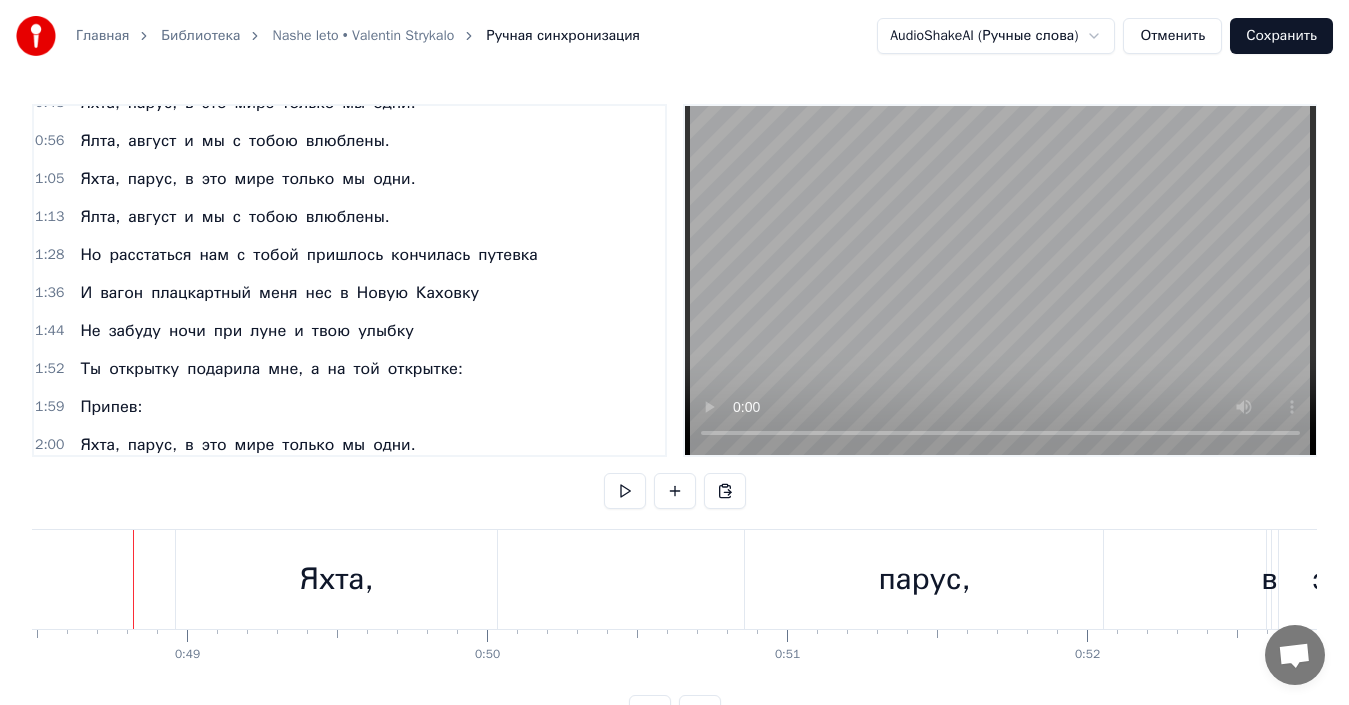 scroll, scrollTop: 300, scrollLeft: 0, axis: vertical 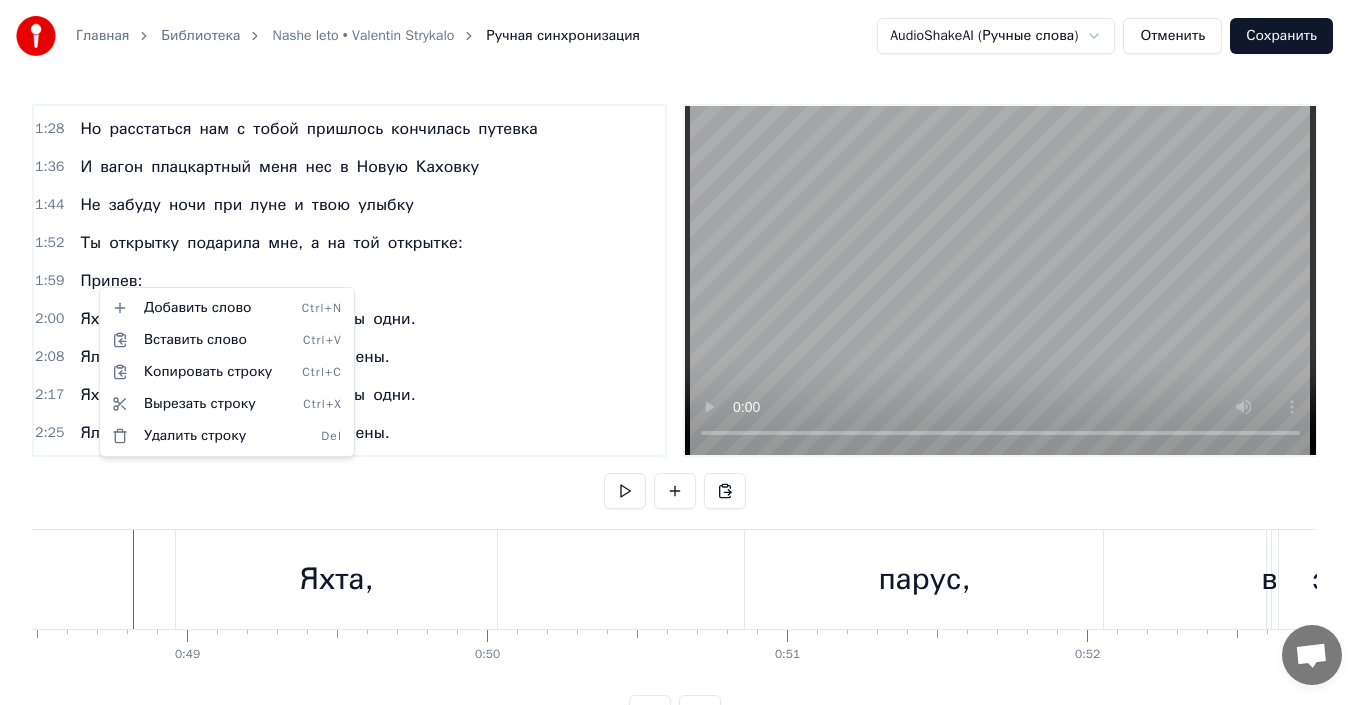 click on "Главная Библиотека Nashe leto • Valentin Strykalo Ручная синхронизация AudioShakeAI (Ручные слова) Отменить Сохранить 0:16 Тихо лужи покрывает лед, помнишь мы с тобою 0:24 Целовались ночи напролет под шум прибоя 0:32 Это лето не вернуть уже я знаю 0:40 Но когда печаль в моей душе я вспоминаю: 0:48 Яхта, парус, в это мире только мы одни. 0:56 Ялта, август и мы с тобою влюблены. 1:05 Яхта, парус, в это мире только мы одни. 1:13 Ялта, август и мы с тобою влюблены. 1:28 Но расстаться нам с тобой пришлось кончилась путевка 1:36 И вагон плацкартный меня нес в [CITY] 1:44 Не забуду ночи при луне и твою 1:52" at bounding box center [683, 381] 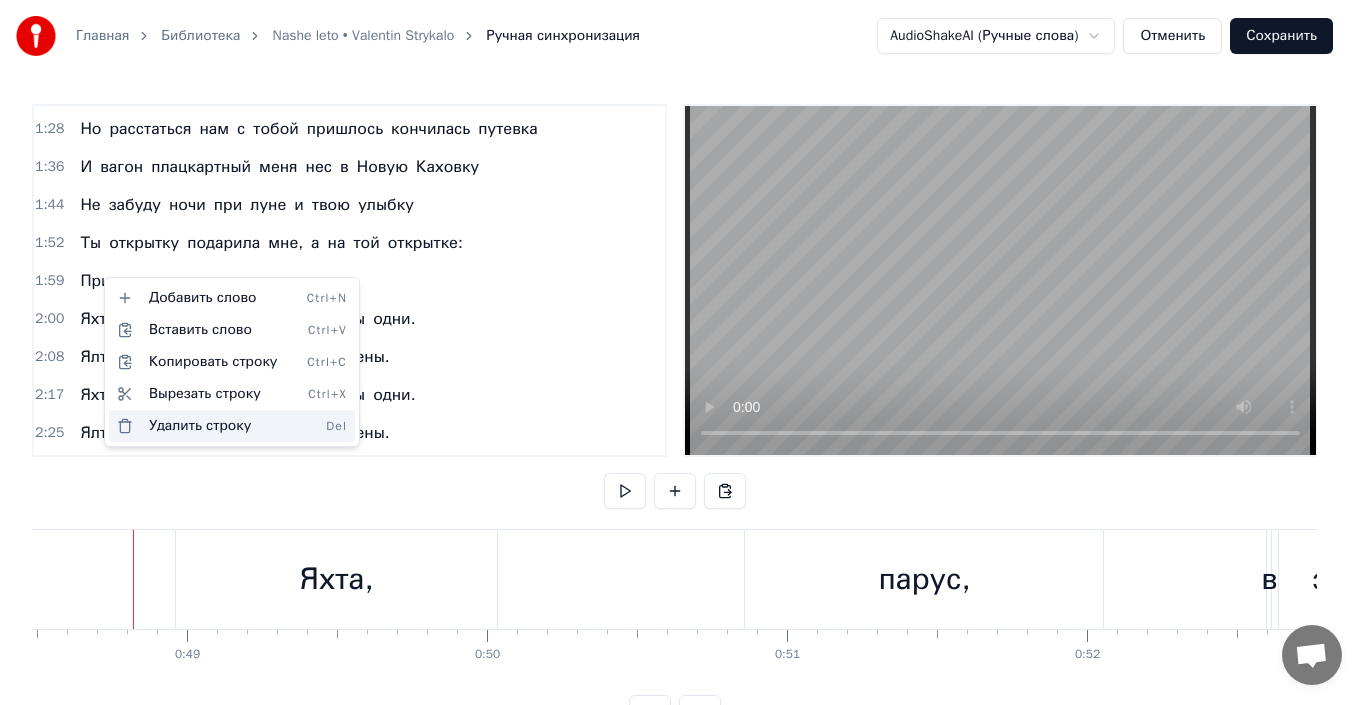 click on "Удалить строку Del" at bounding box center (232, 426) 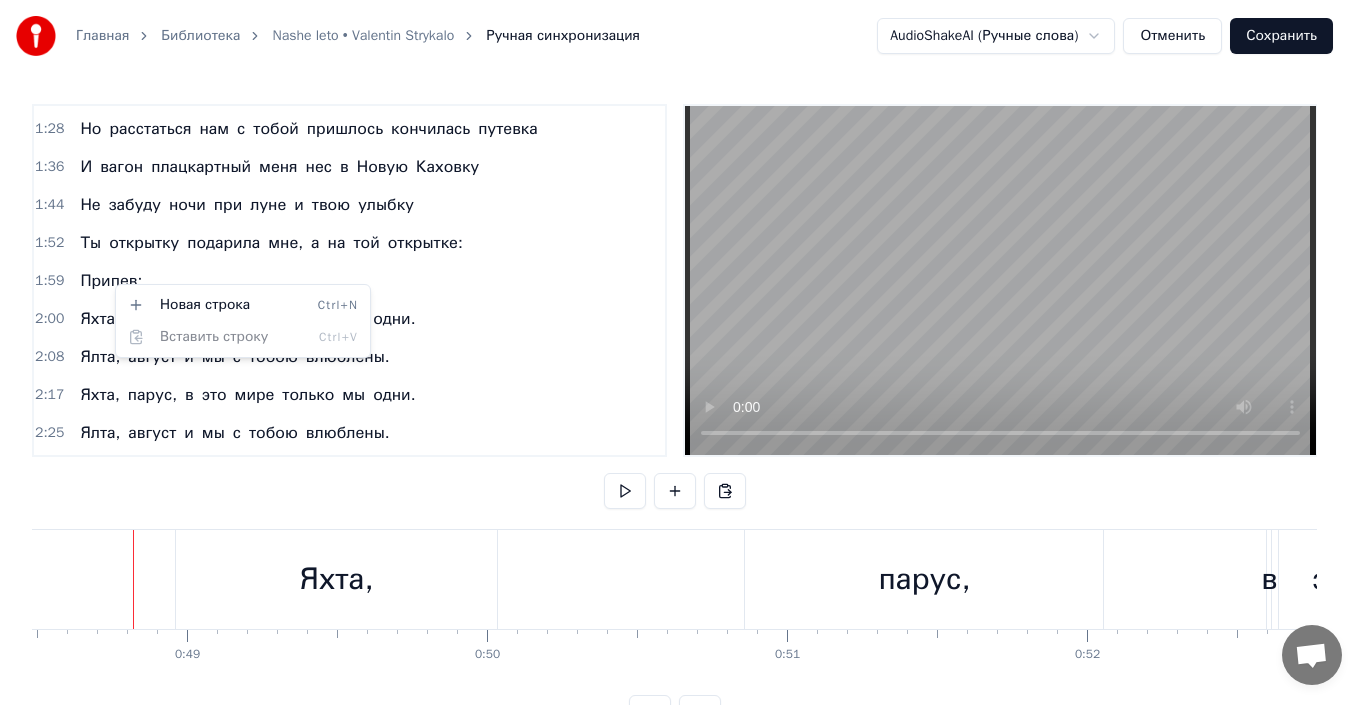 click on "Главная Библиотека Nashe leto • Valentin Strykalo Ручная синхронизация AudioShakeAI (Ручные слова) Отменить Сохранить 0:16 Тихо лужи покрывает лед, помнишь мы с тобою 0:24 Целовались ночи напролет под шум прибоя 0:32 Это лето не вернуть уже я знаю 0:40 Но когда печаль в моей душе я вспоминаю: 0:48 Яхта, парус, в это мире только мы одни. 0:56 Ялта, август и мы с тобою влюблены. 1:05 Яхта, парус, в это мире только мы одни. 1:13 Ялта, август и мы с тобою влюблены. 1:28 Но расстаться нам с тобой пришлось кончилась путевка 1:36 И вагон плацкартный меня нес в [CITY] 1:44 Не забуду ночи при луне и твою 1:52" at bounding box center (683, 381) 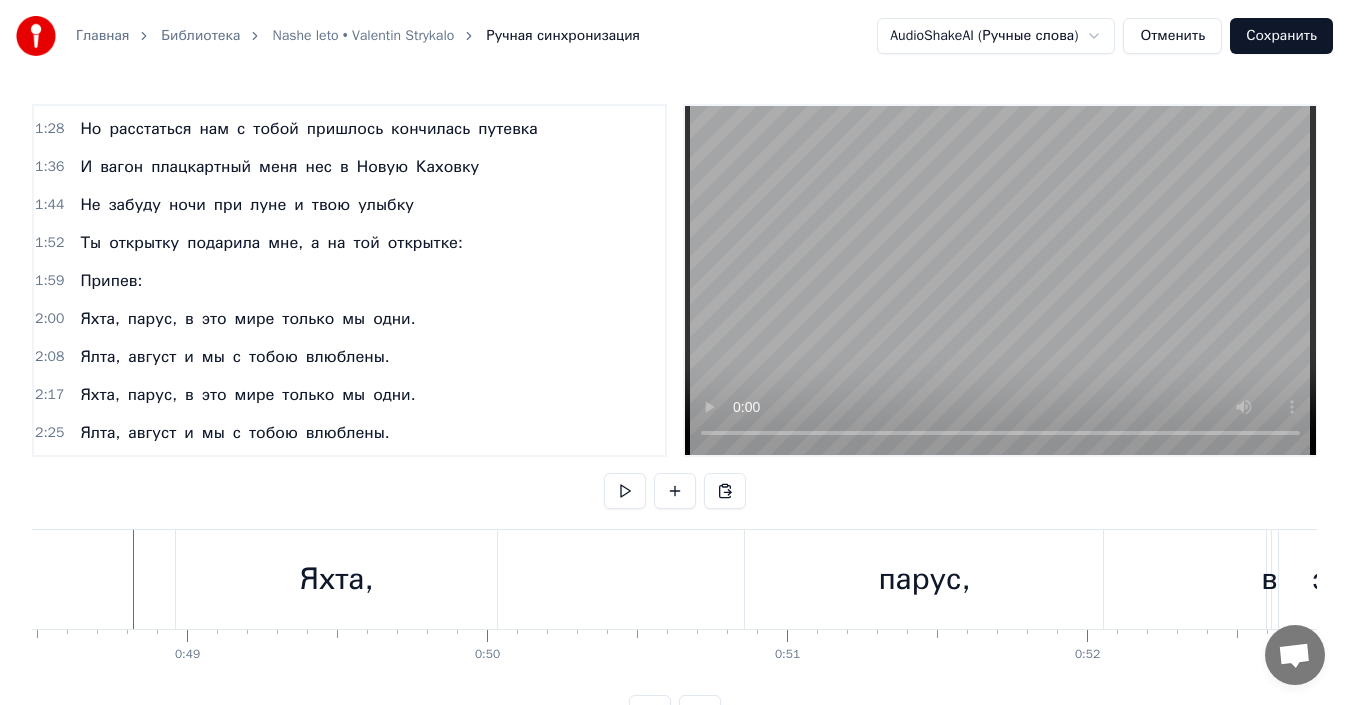 click on "Припев:" at bounding box center [111, 281] 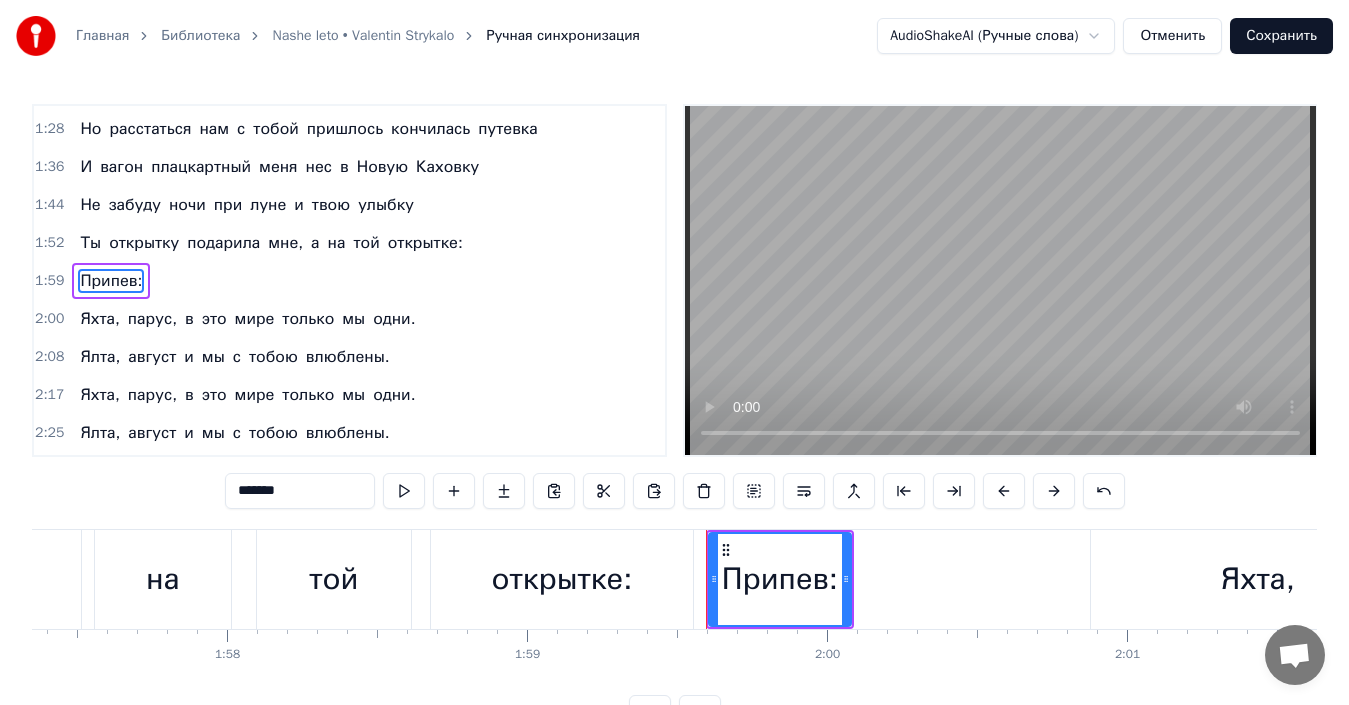 scroll, scrollTop: 0, scrollLeft: 35778, axis: horizontal 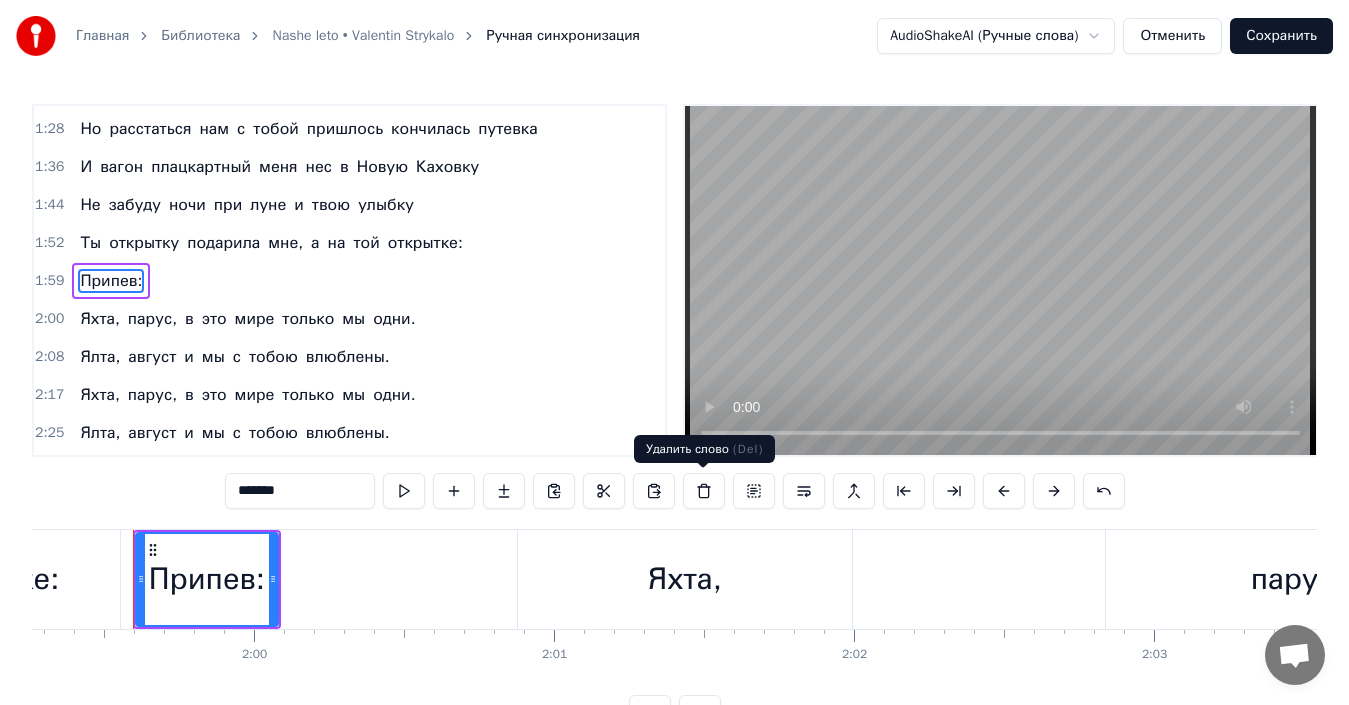 click at bounding box center [704, 491] 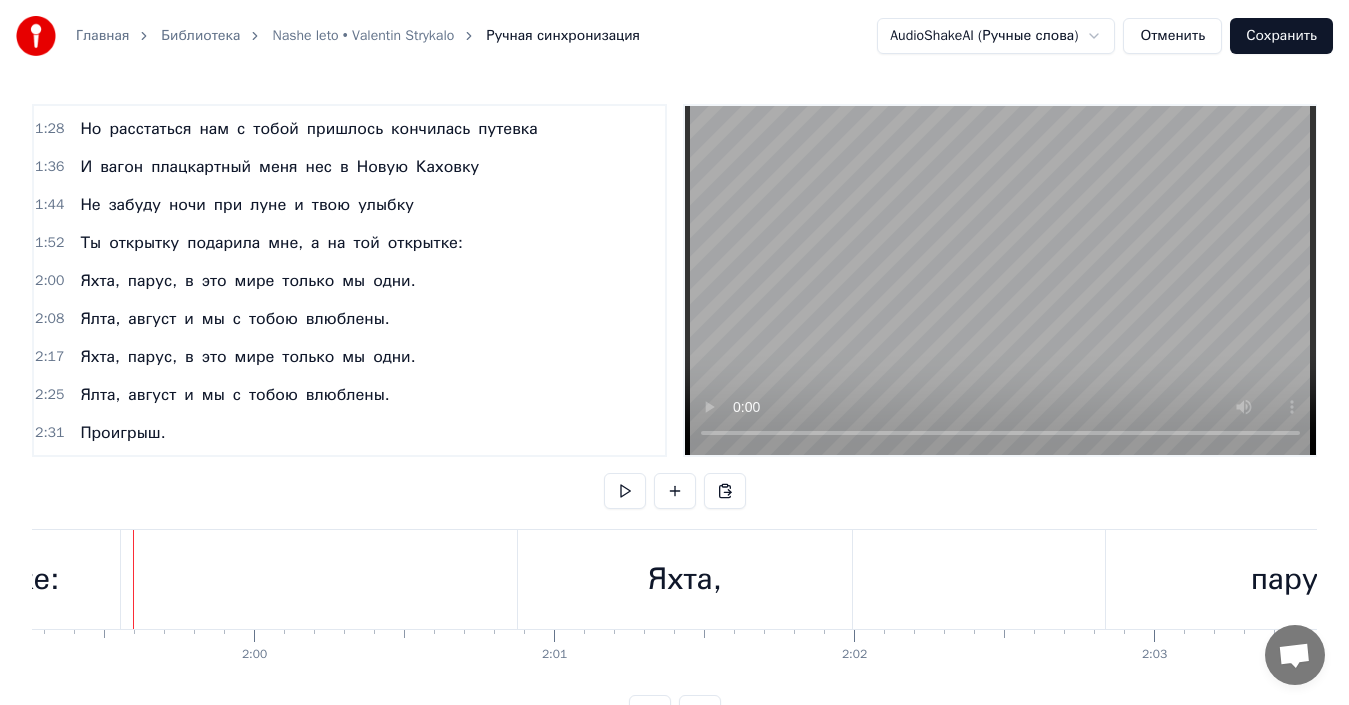 click on "Проигрыш." at bounding box center [122, 433] 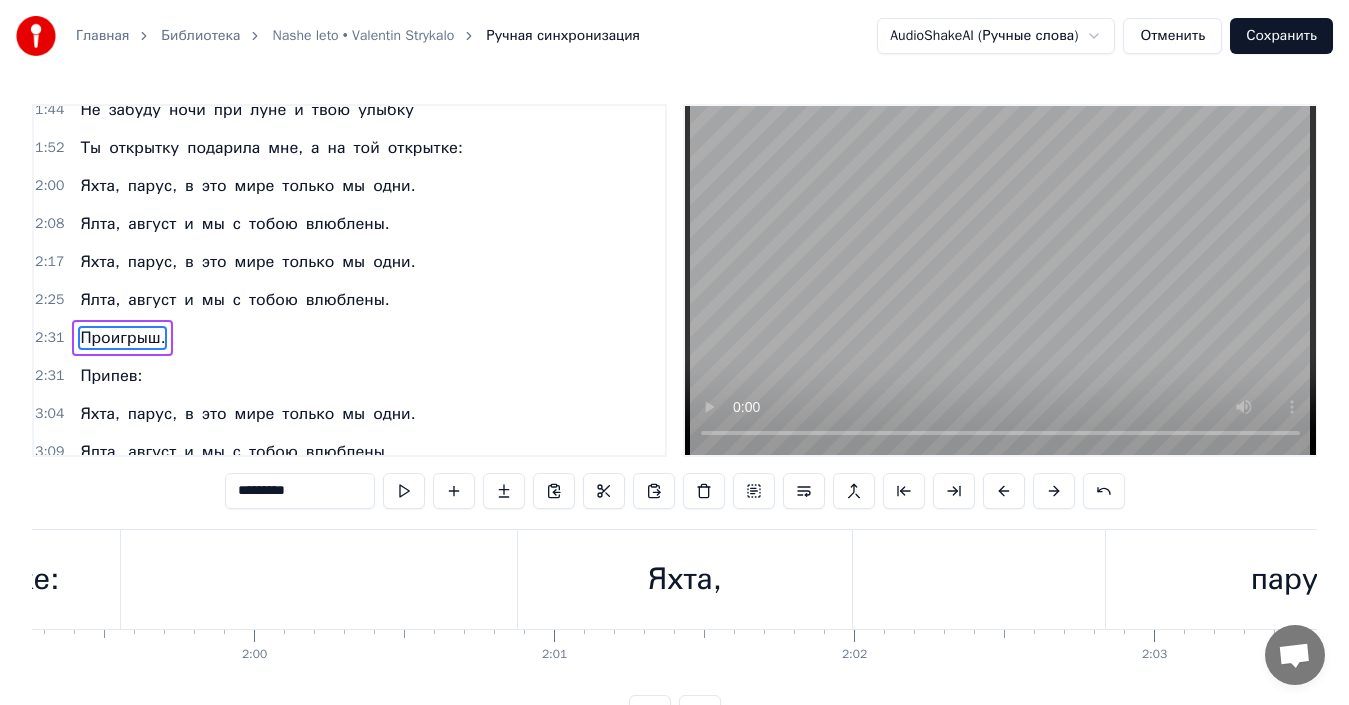scroll, scrollTop: 452, scrollLeft: 0, axis: vertical 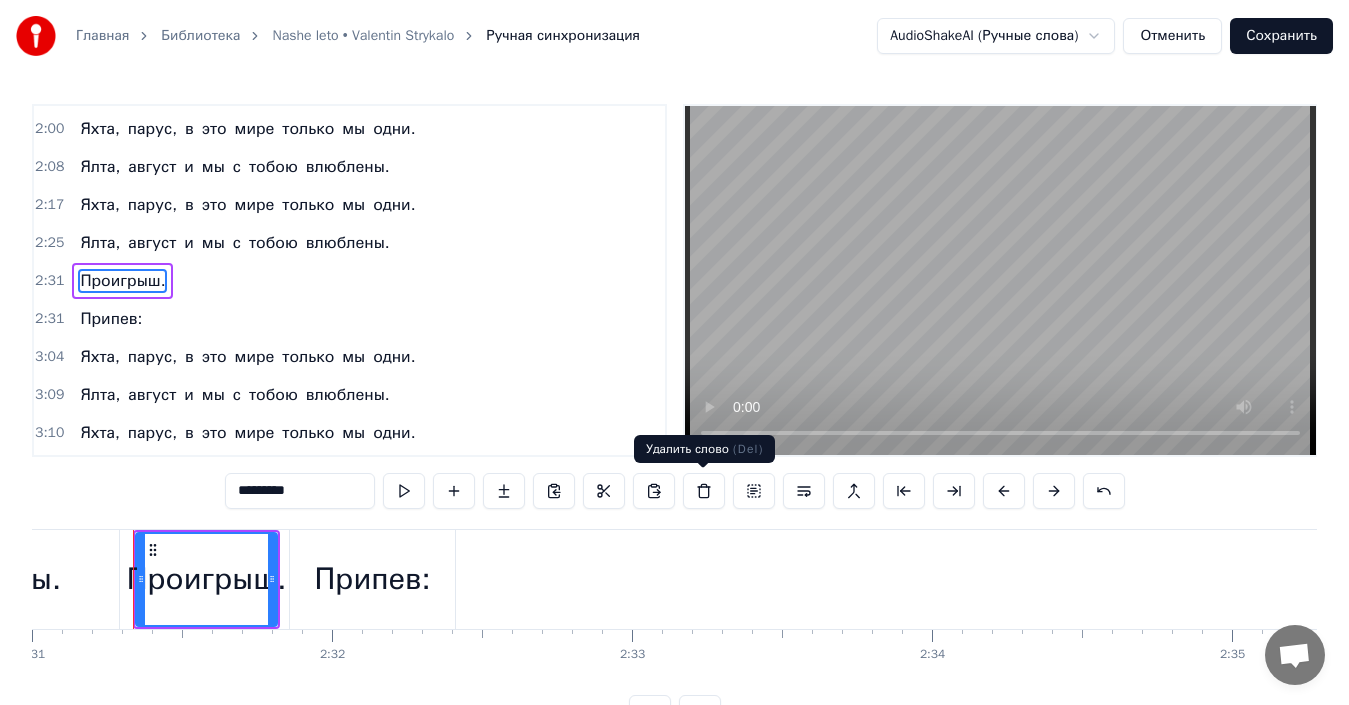 click at bounding box center (704, 491) 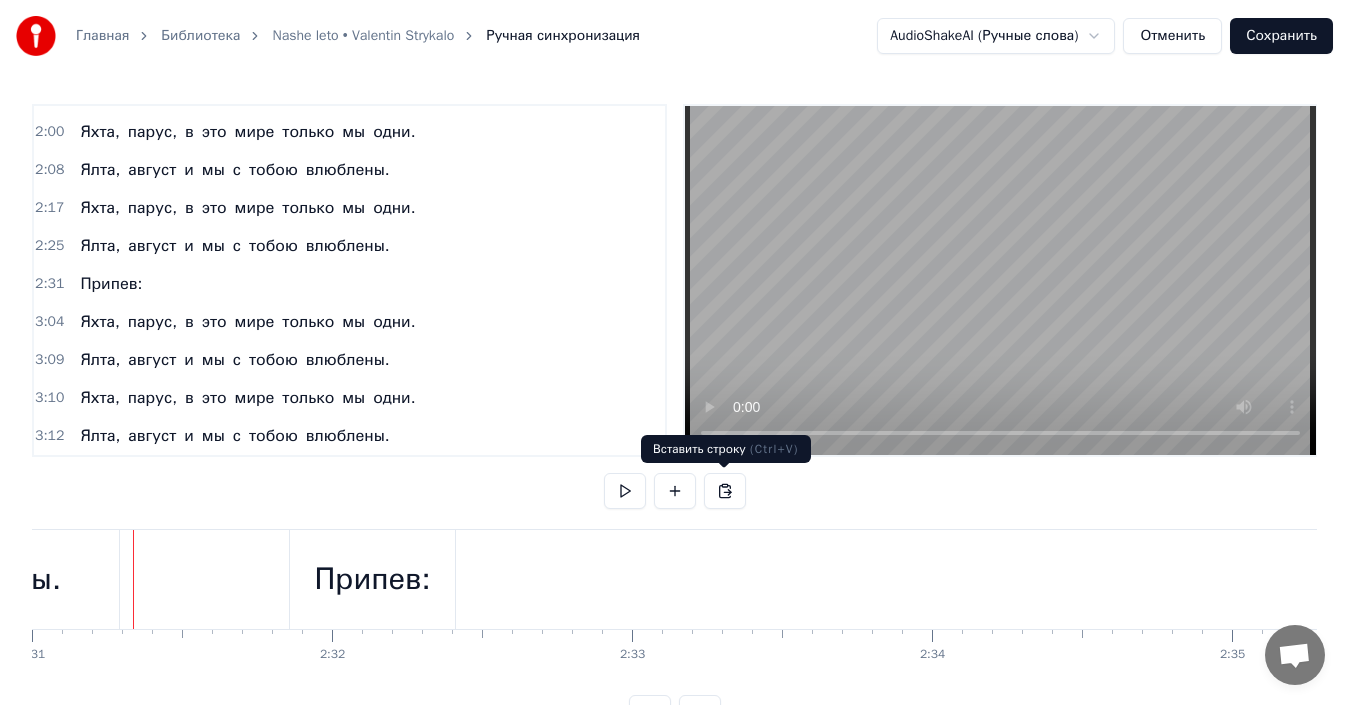 scroll, scrollTop: 449, scrollLeft: 0, axis: vertical 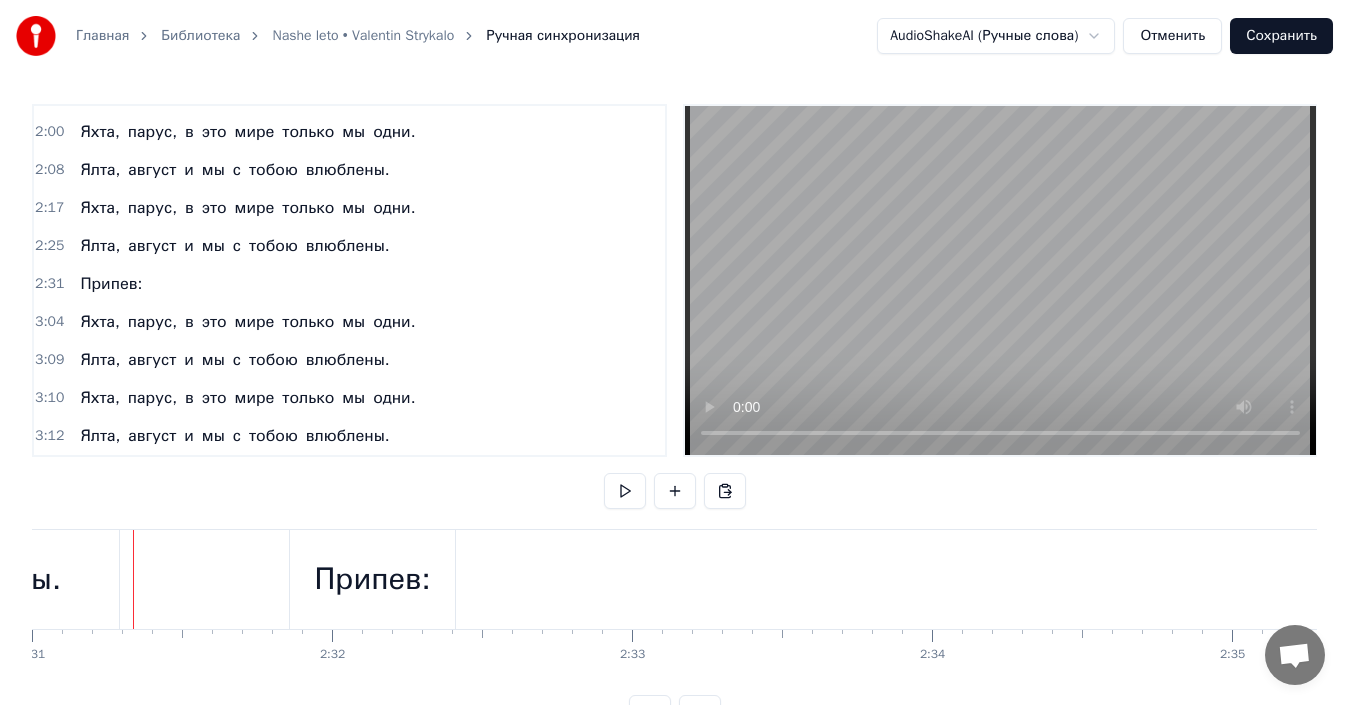 click on "Припев:" at bounding box center (111, 284) 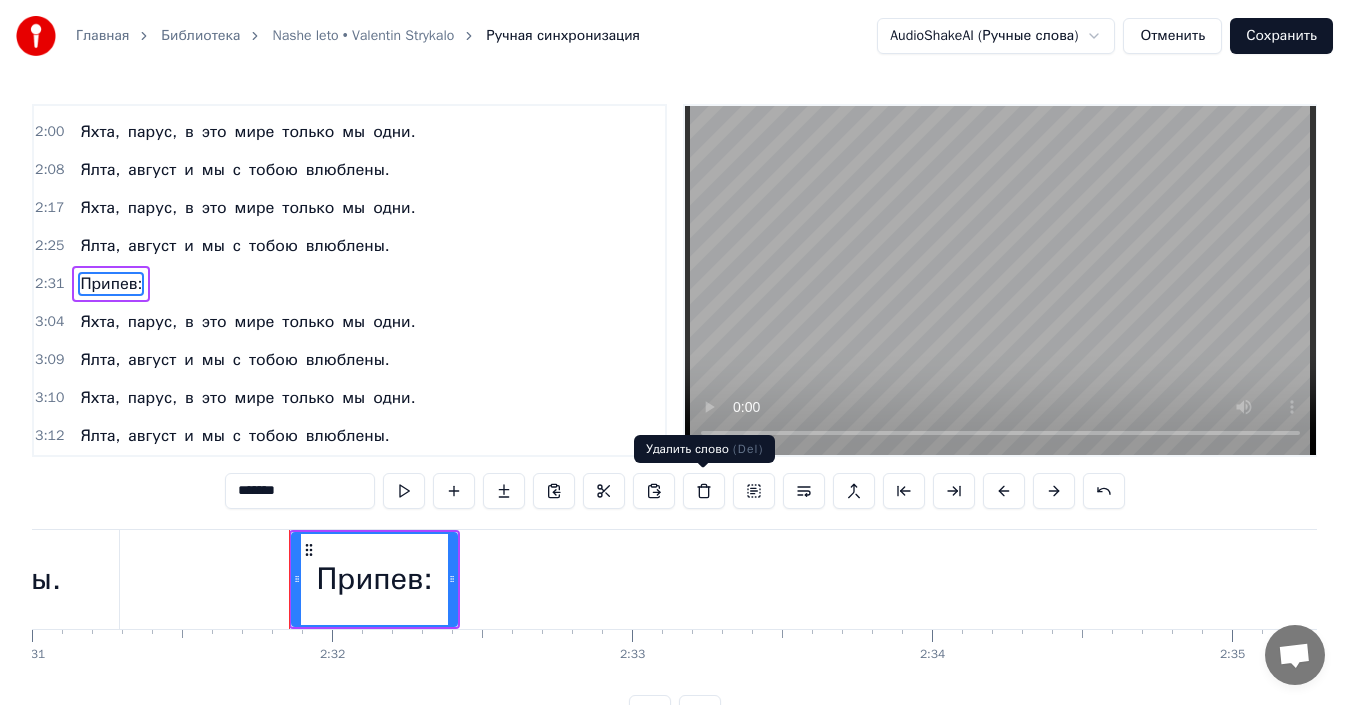 click at bounding box center (704, 491) 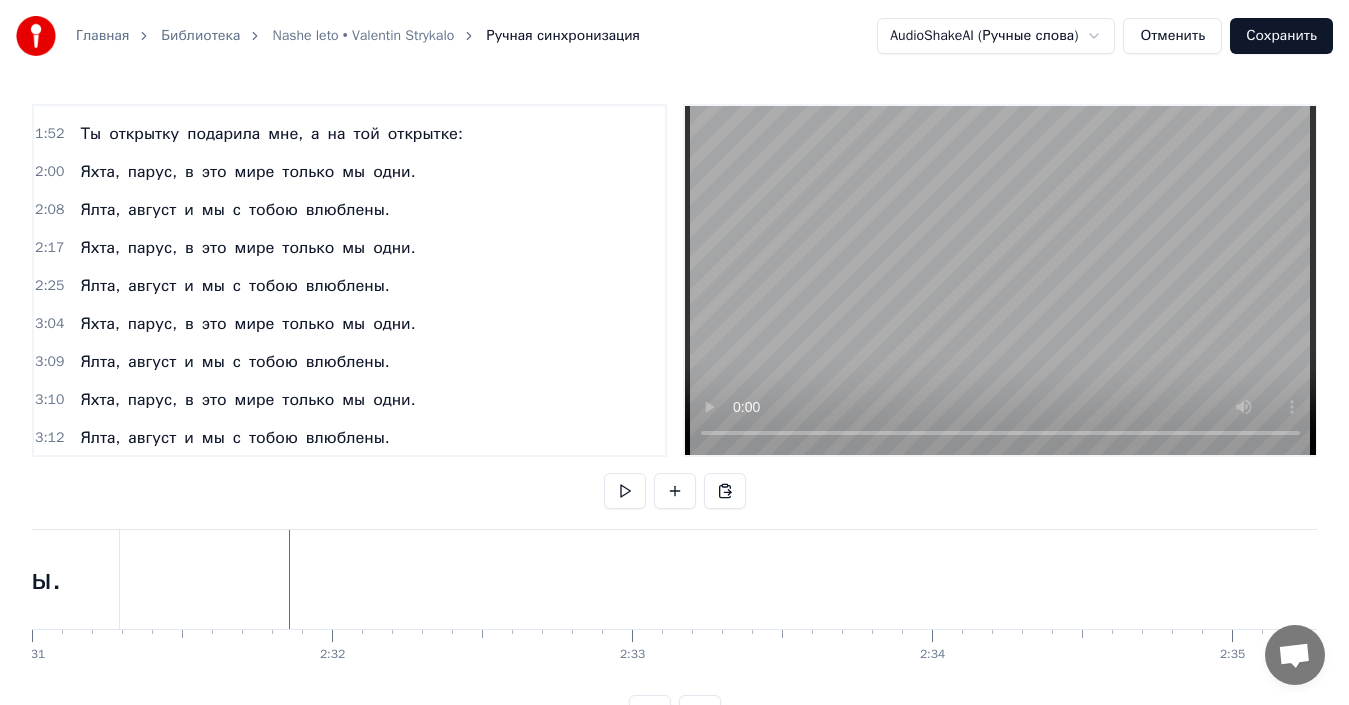scroll, scrollTop: 411, scrollLeft: 0, axis: vertical 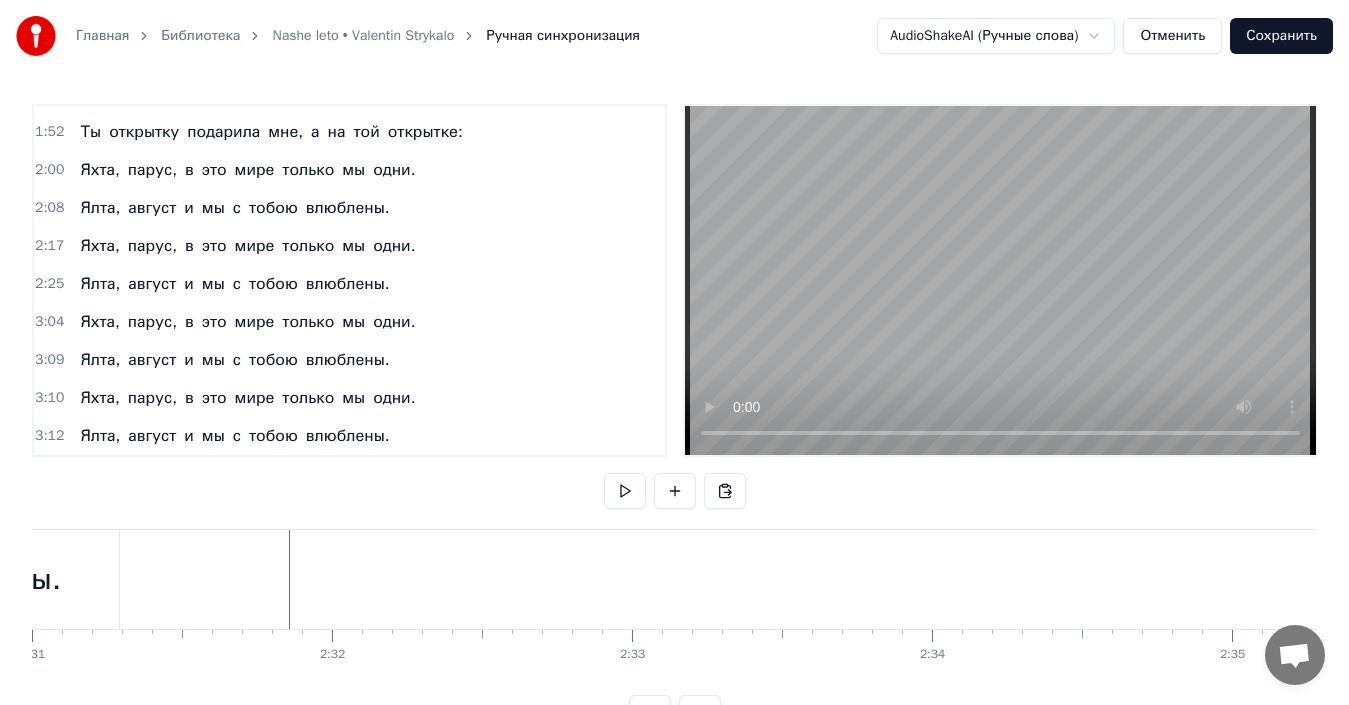 click on "Яхта," at bounding box center (99, 398) 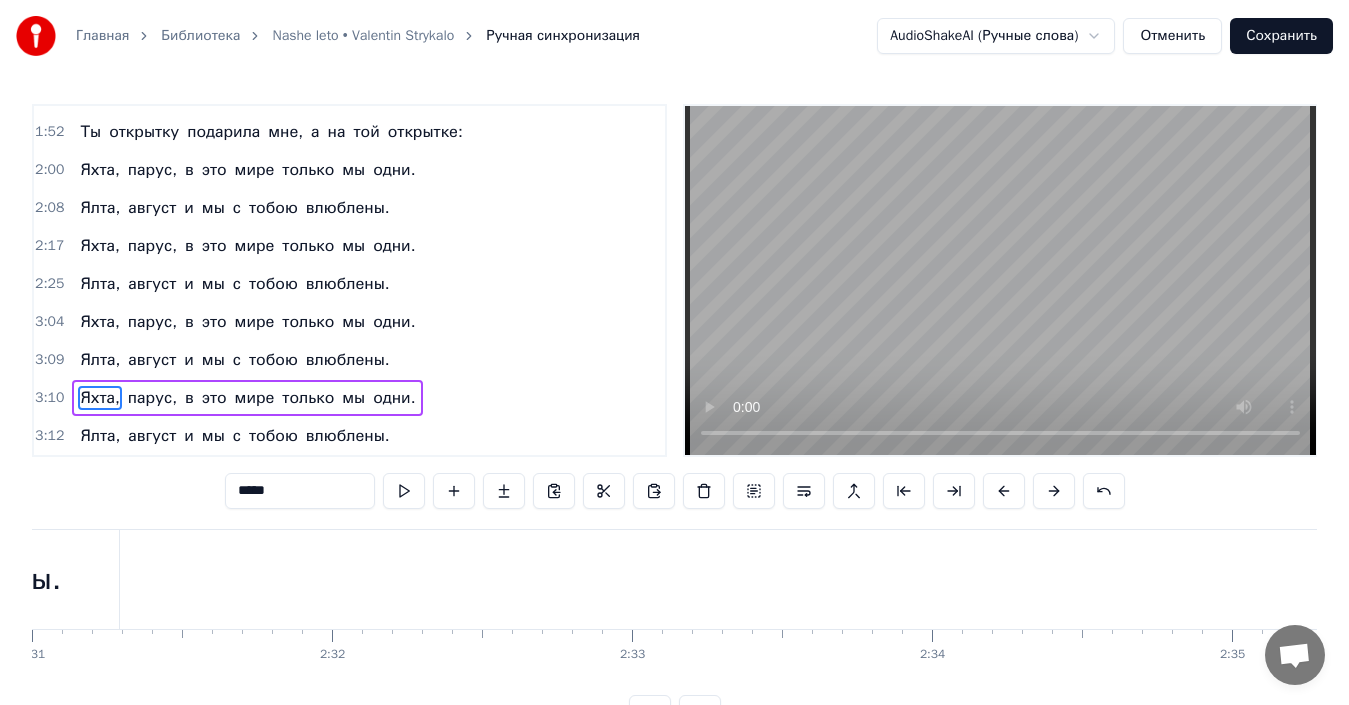 scroll, scrollTop: 45, scrollLeft: 0, axis: vertical 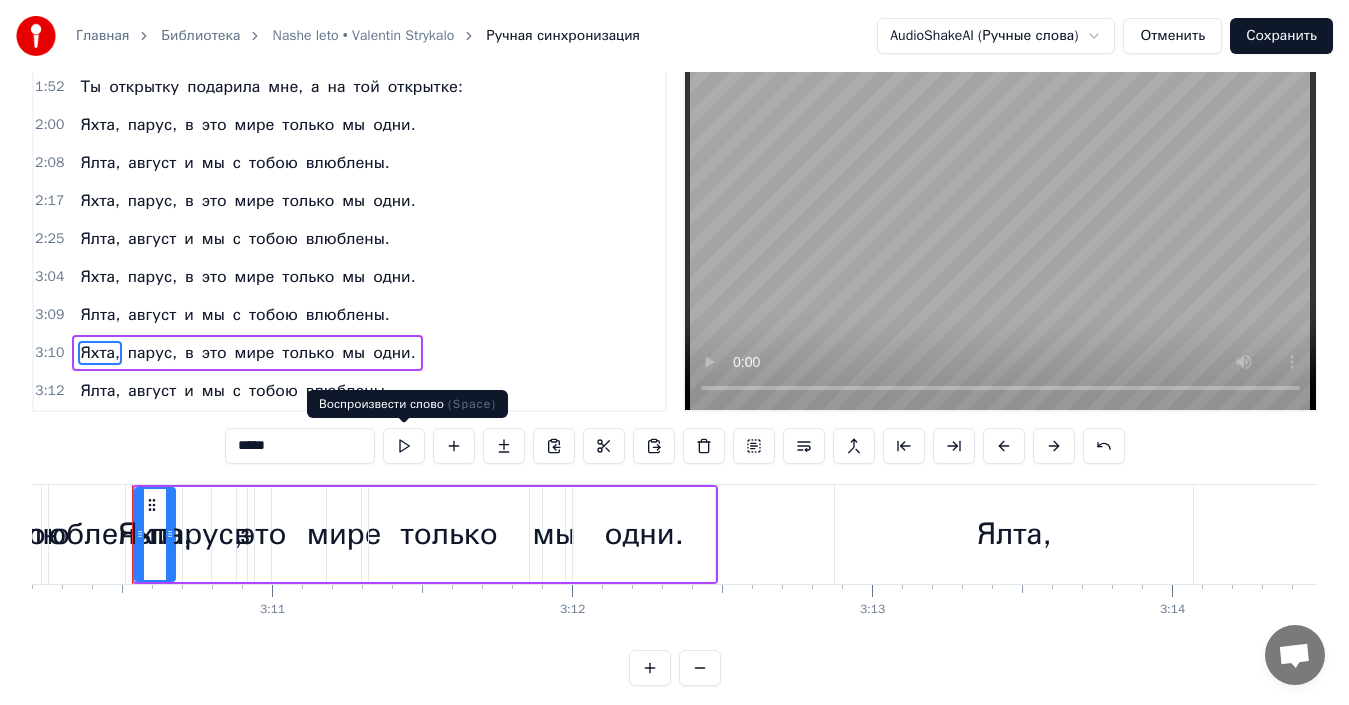 click at bounding box center (404, 446) 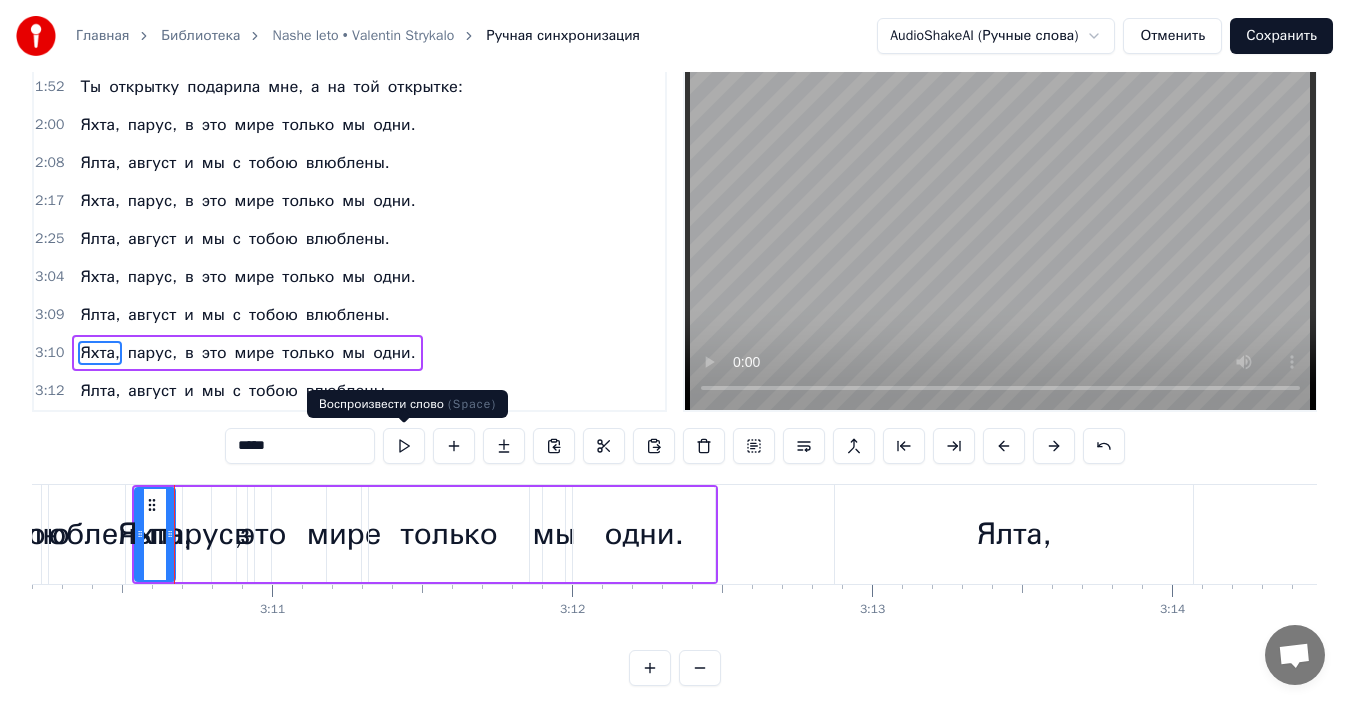 click at bounding box center (404, 446) 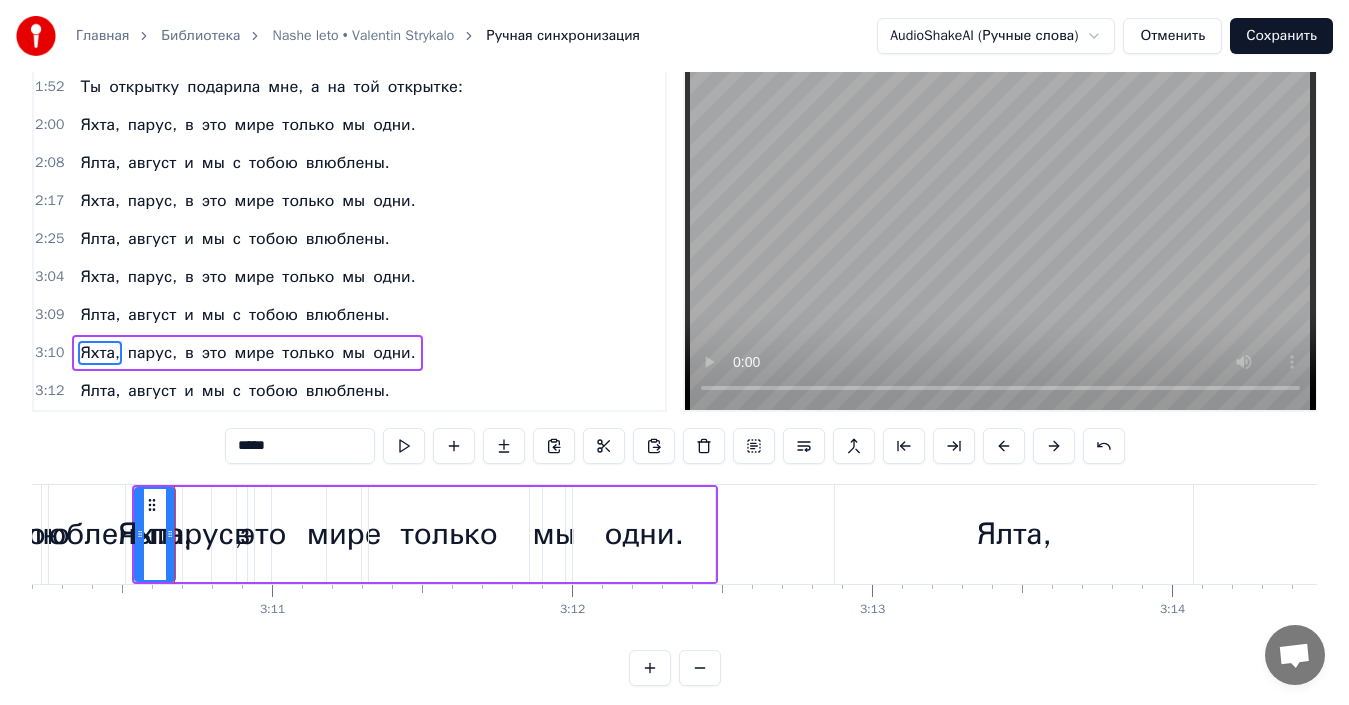 click at bounding box center [404, 446] 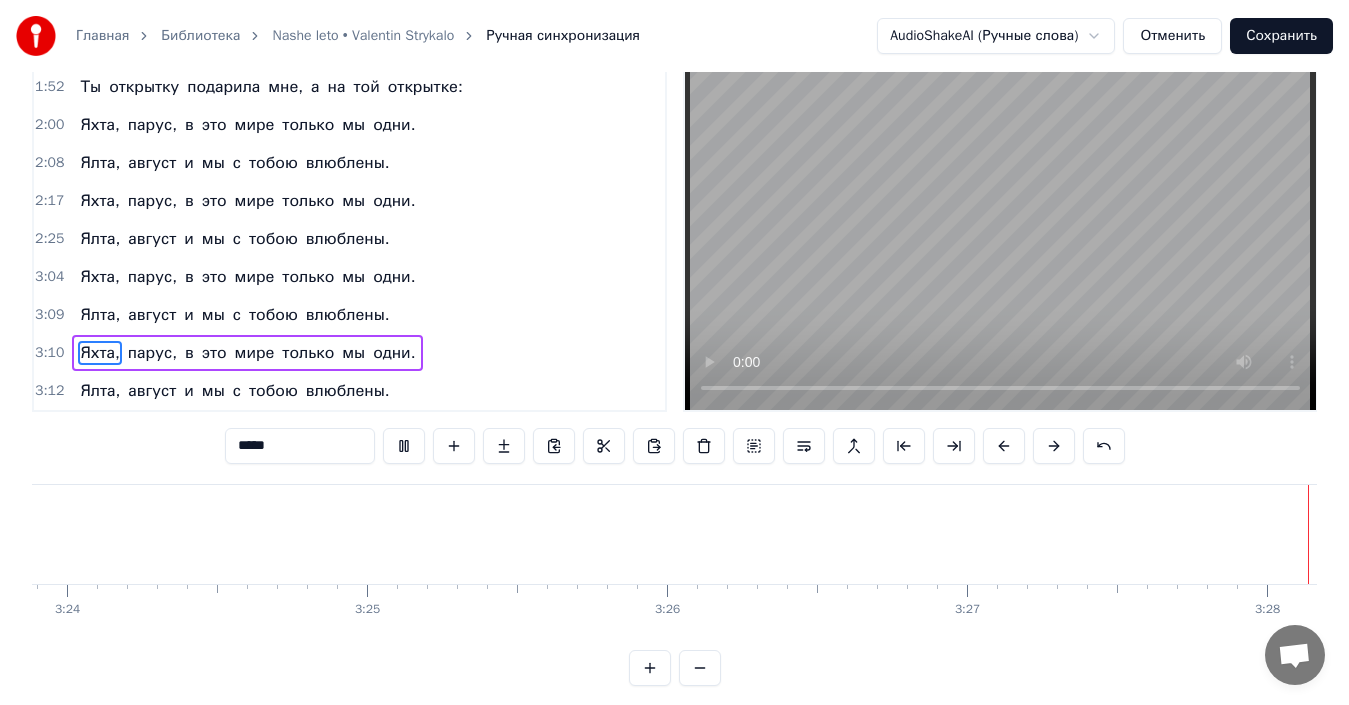 scroll, scrollTop: 0, scrollLeft: 61166, axis: horizontal 